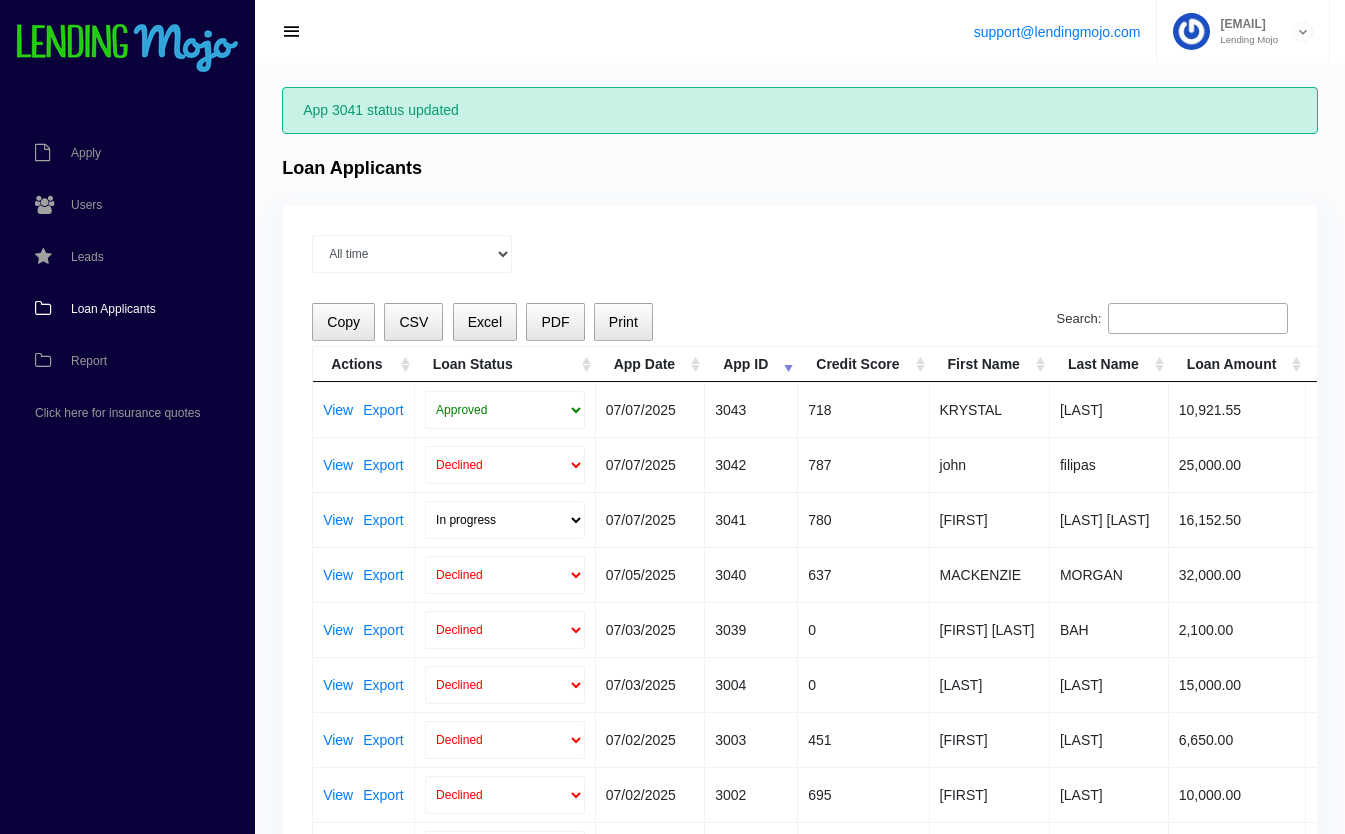 scroll, scrollTop: 0, scrollLeft: 0, axis: both 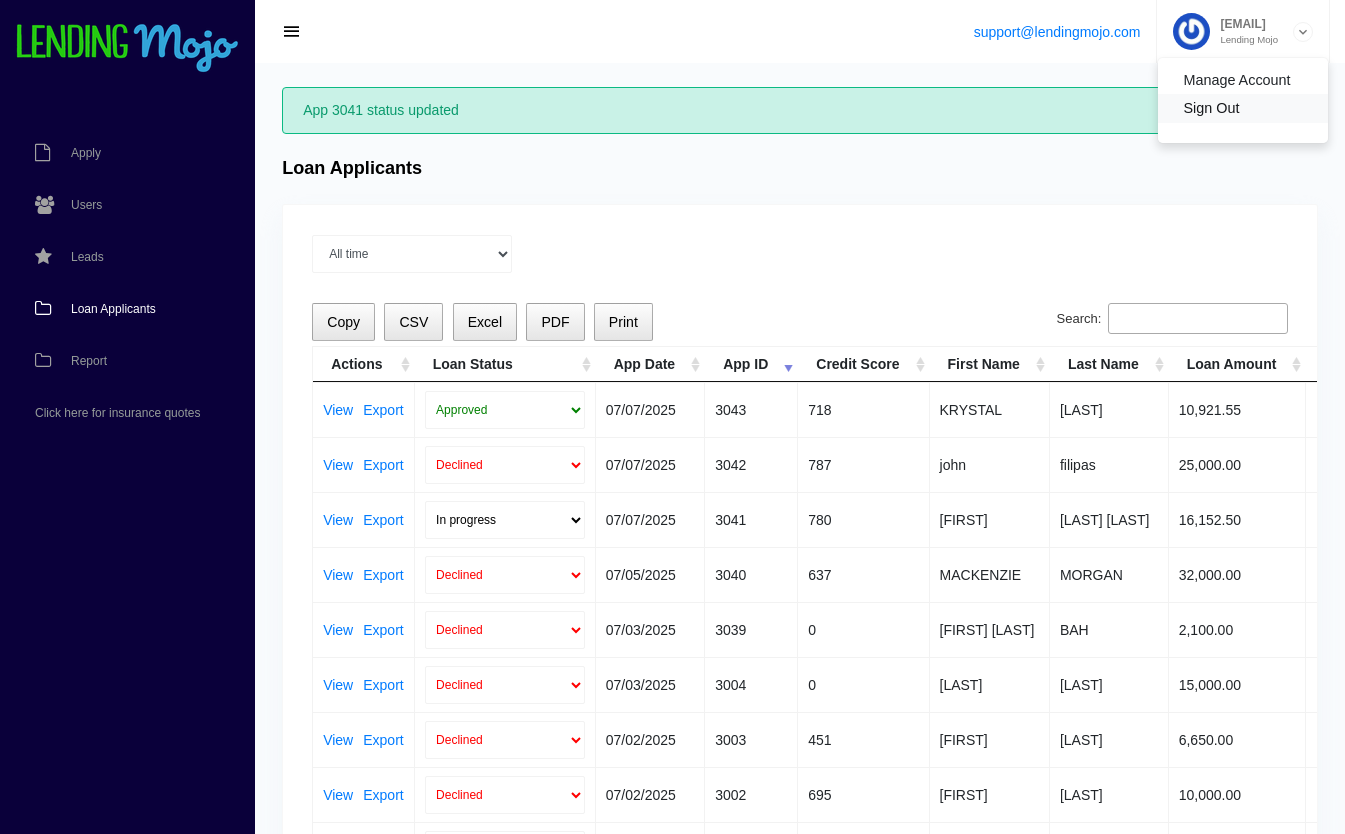 click on "Sign Out" at bounding box center (1243, 108) 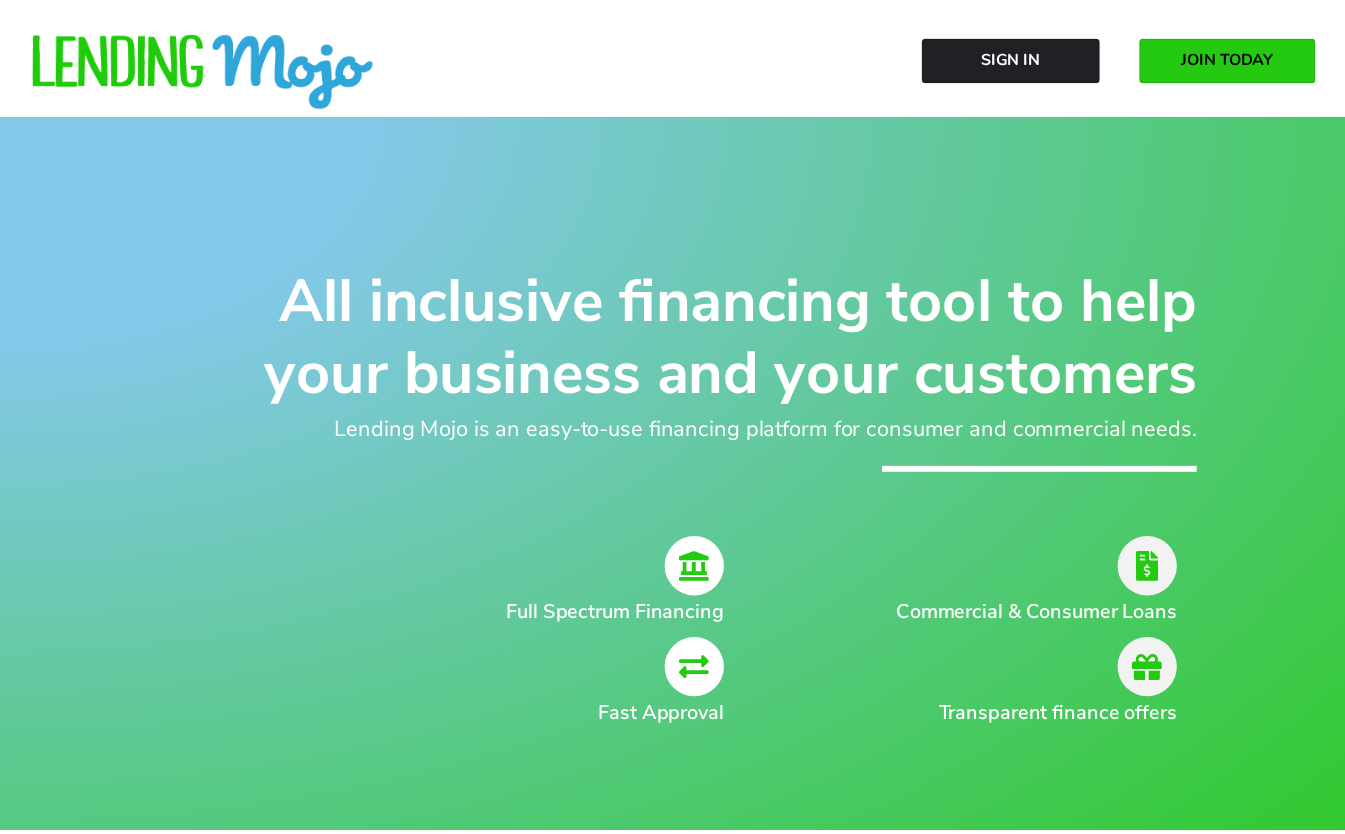 scroll, scrollTop: 0, scrollLeft: 0, axis: both 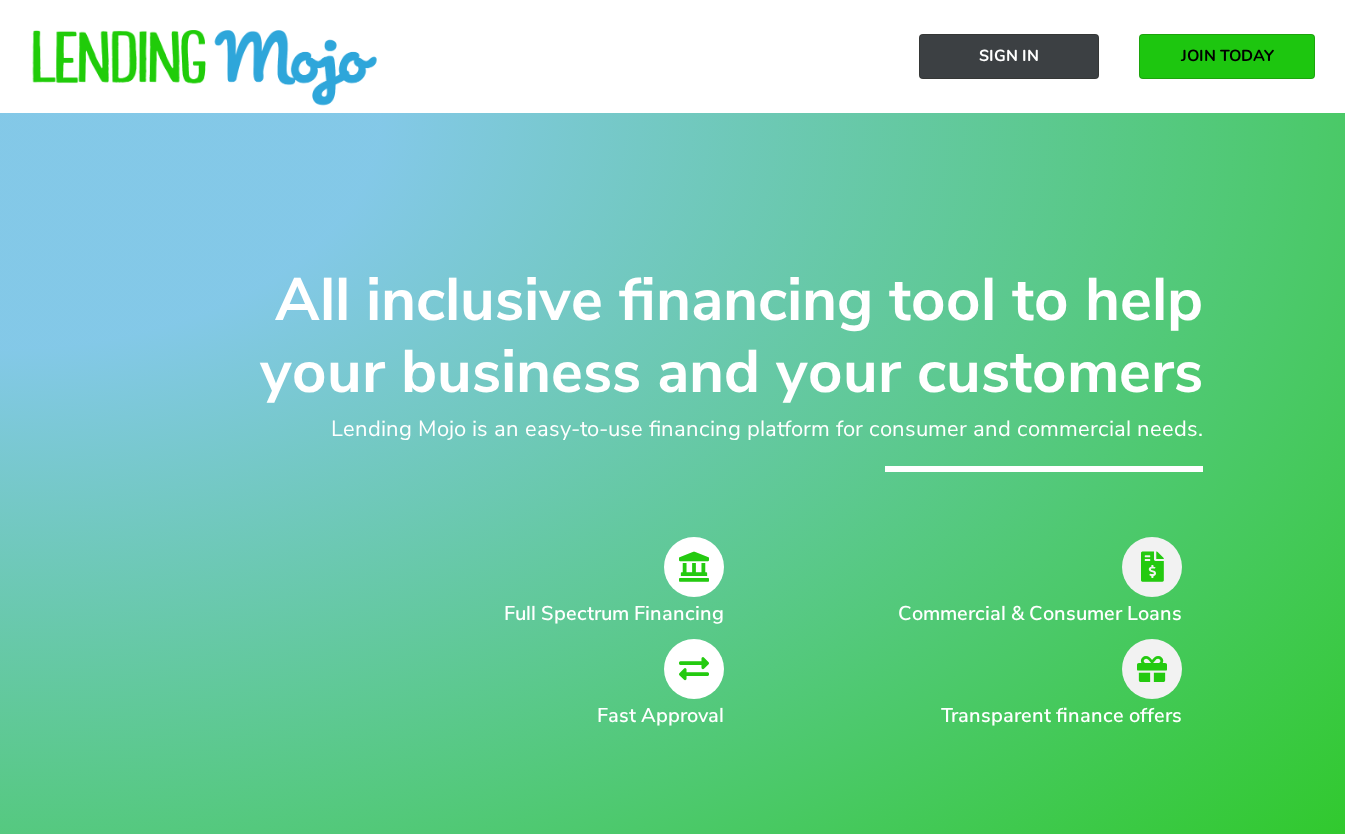 click on "Sign In" at bounding box center (1009, 56) 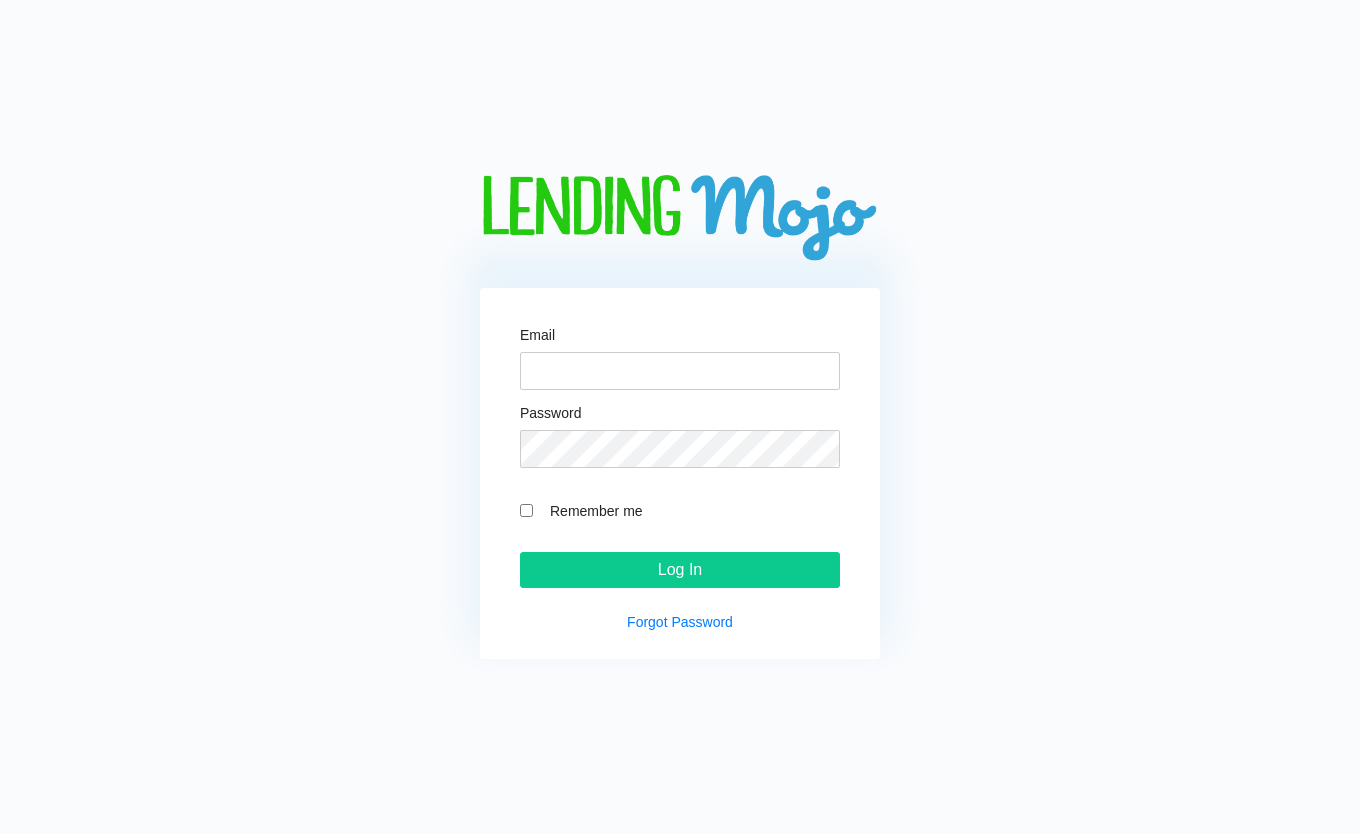 scroll, scrollTop: 0, scrollLeft: 0, axis: both 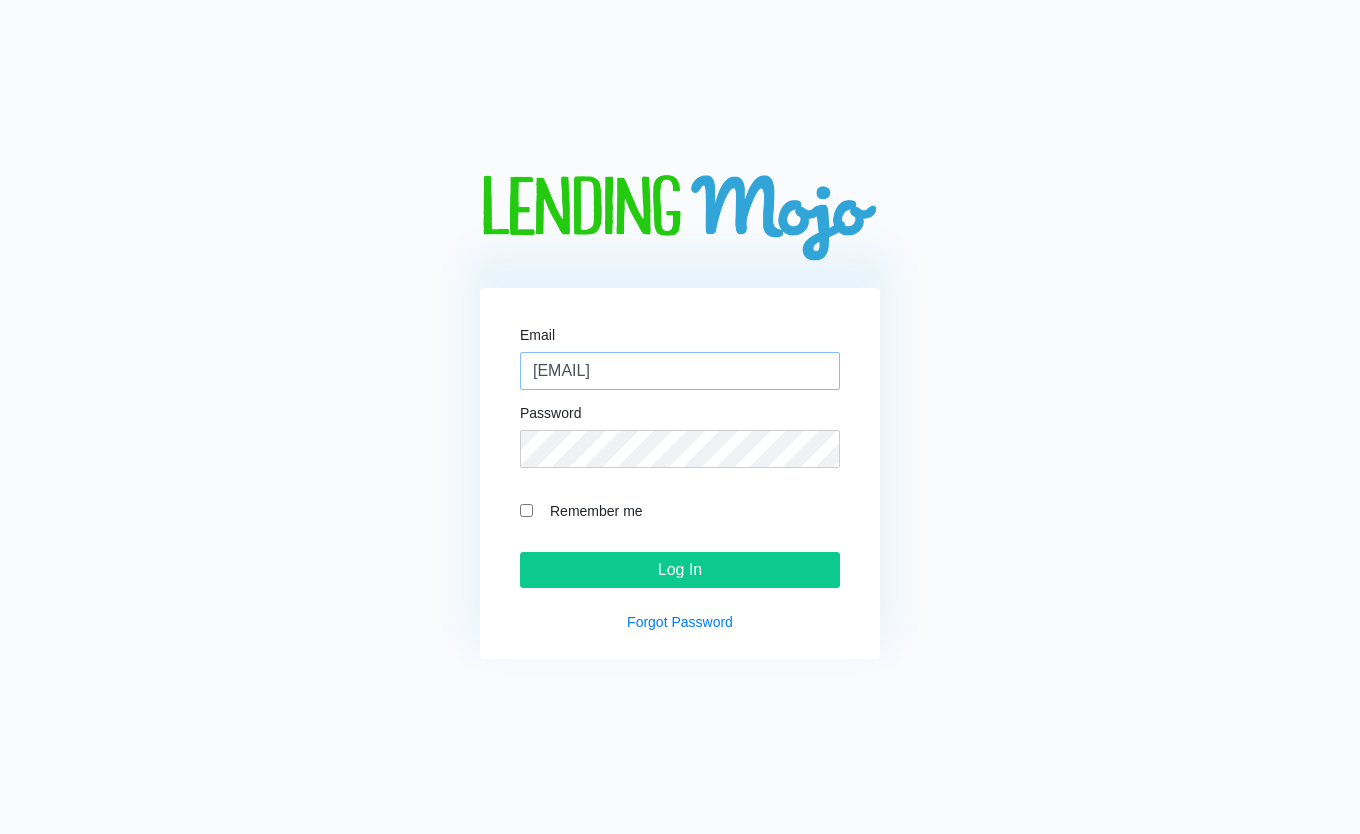 drag, startPoint x: 722, startPoint y: 383, endPoint x: 421, endPoint y: 360, distance: 301.87747 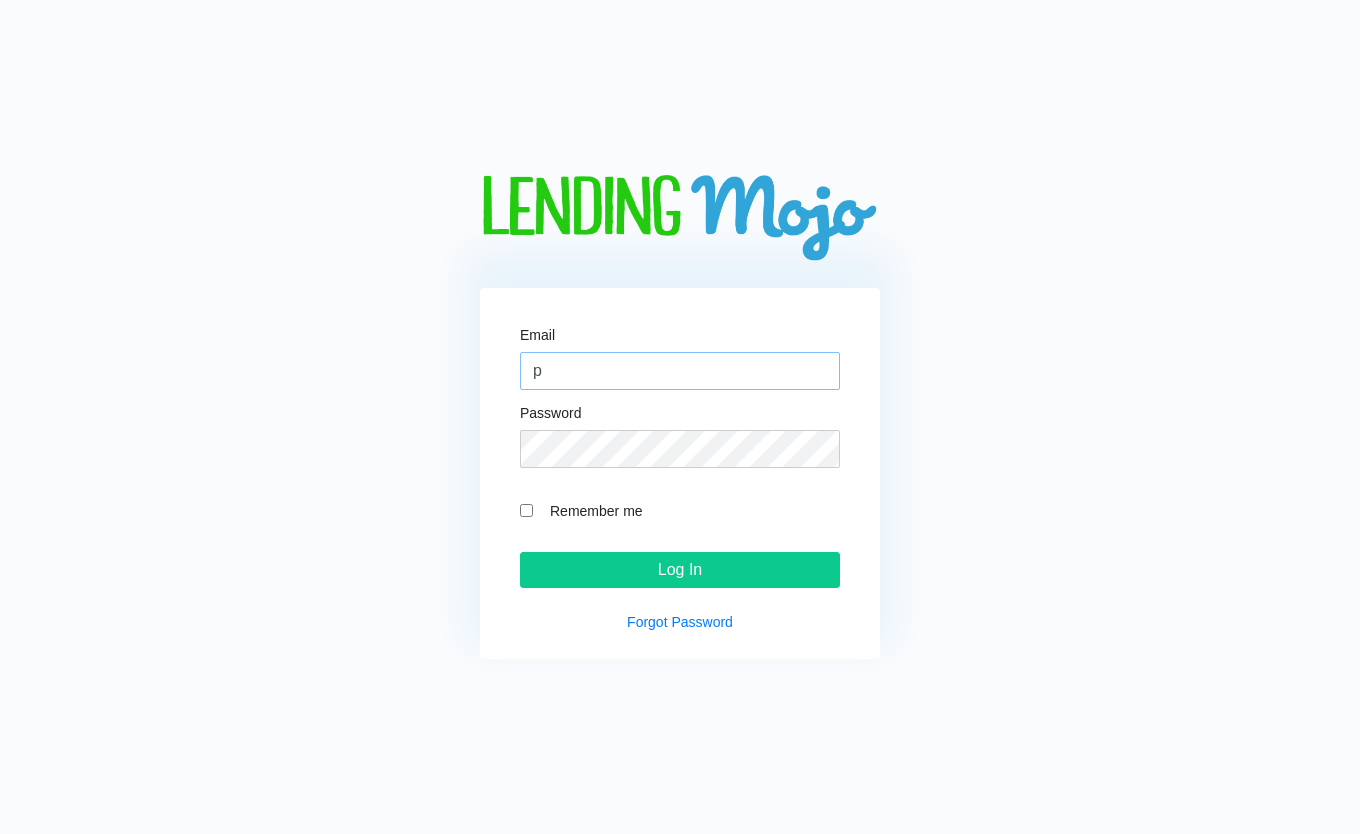 type on "[EMAIL]" 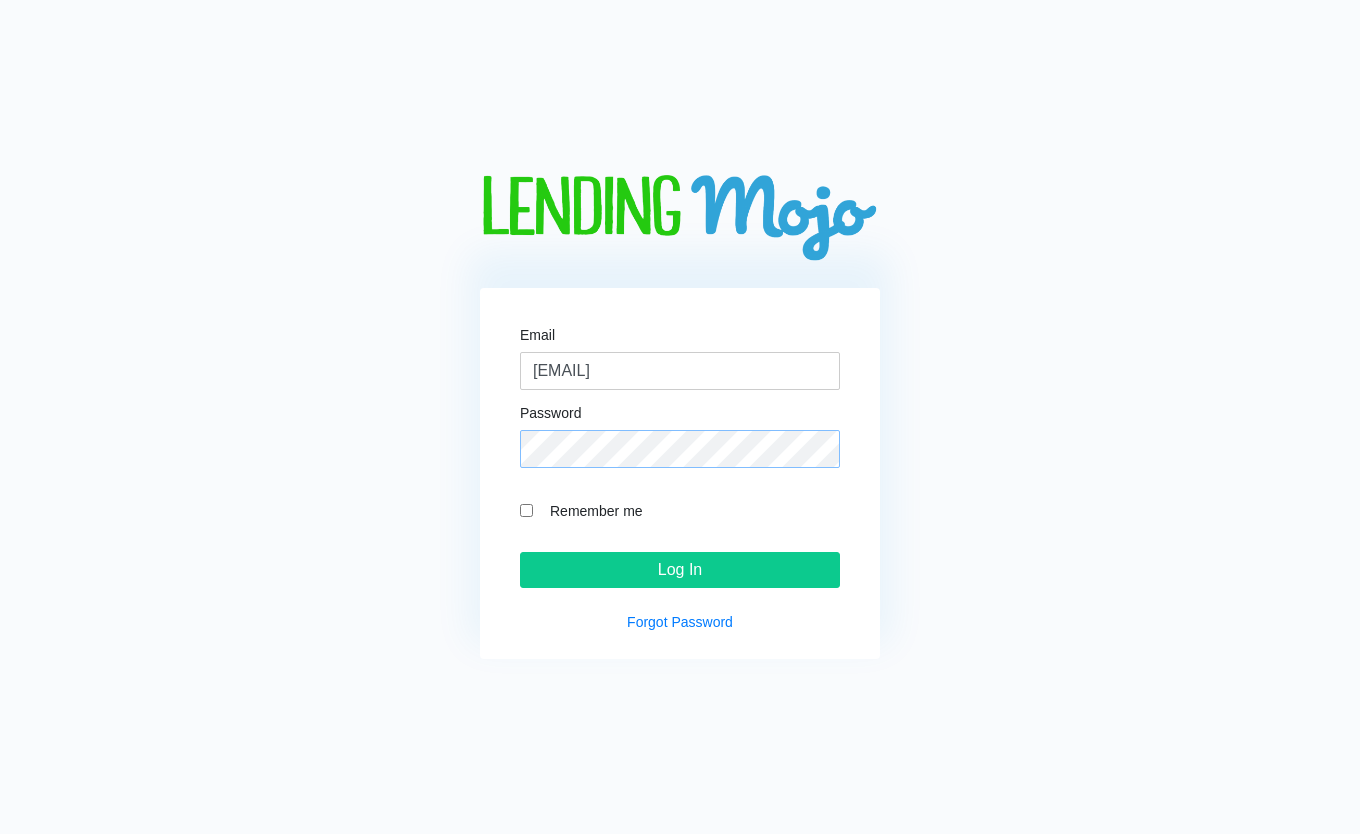 click on "Log In" at bounding box center [680, 570] 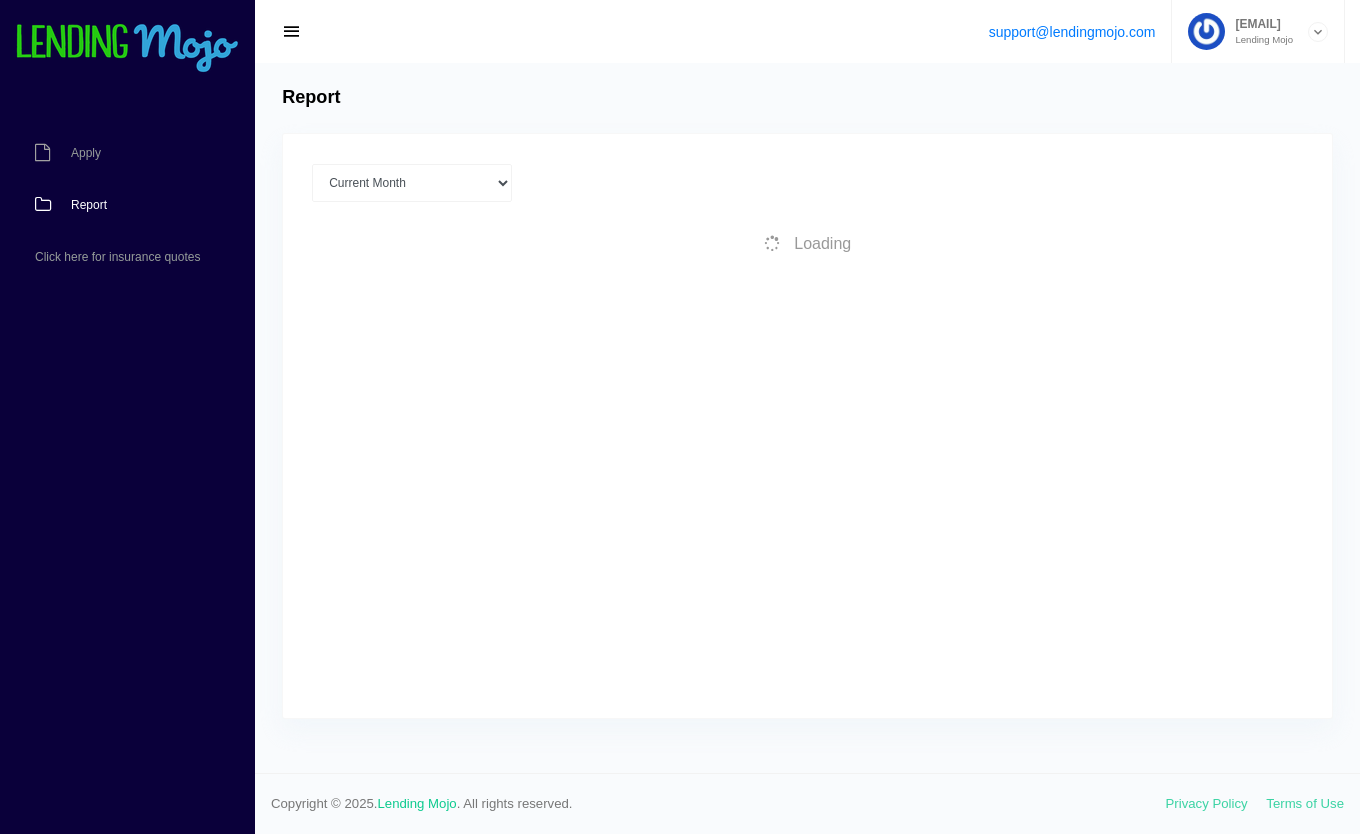 scroll, scrollTop: 0, scrollLeft: 0, axis: both 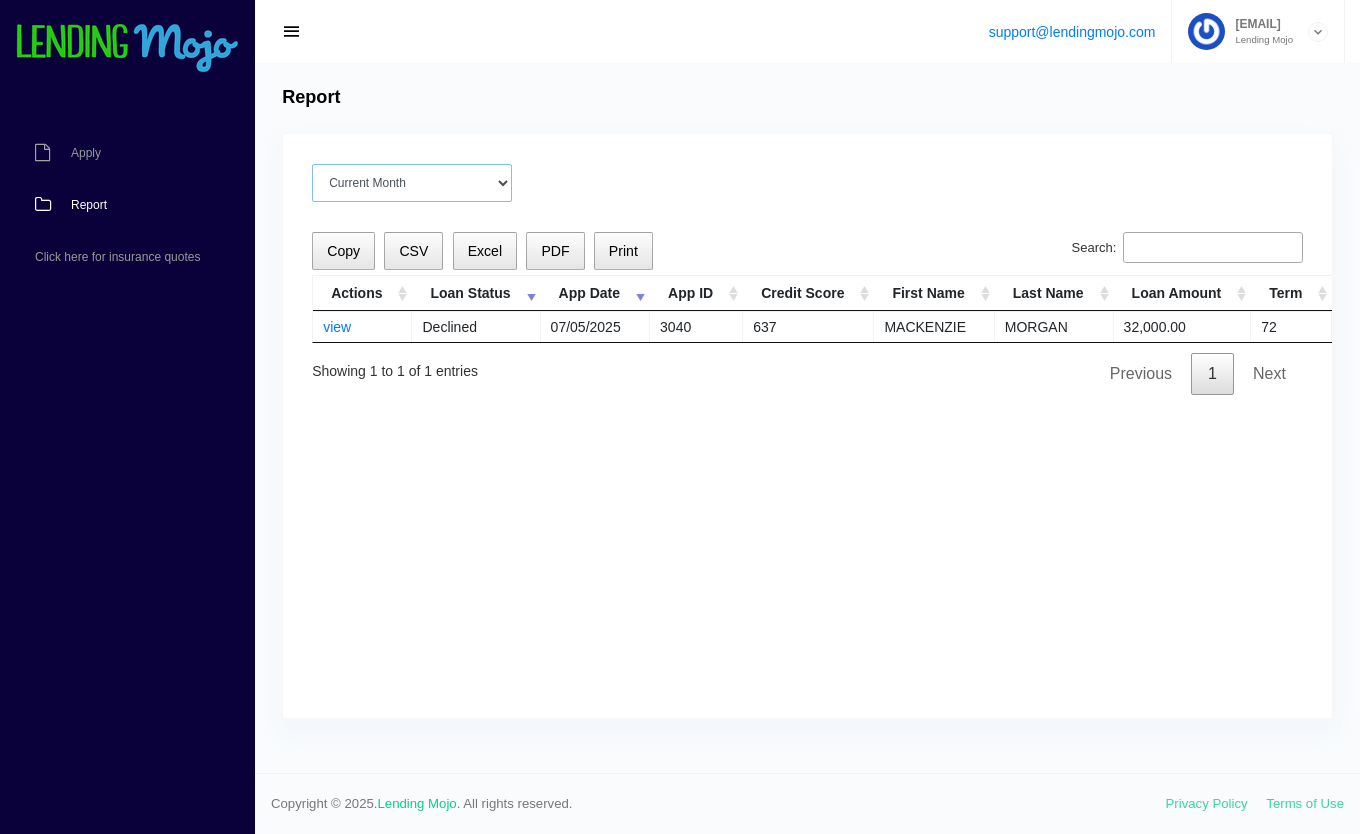 click on "Current Month
Jun 2025
May 2025
Apr 2025
Mar 2025
Feb 2025
All time" at bounding box center [412, 183] 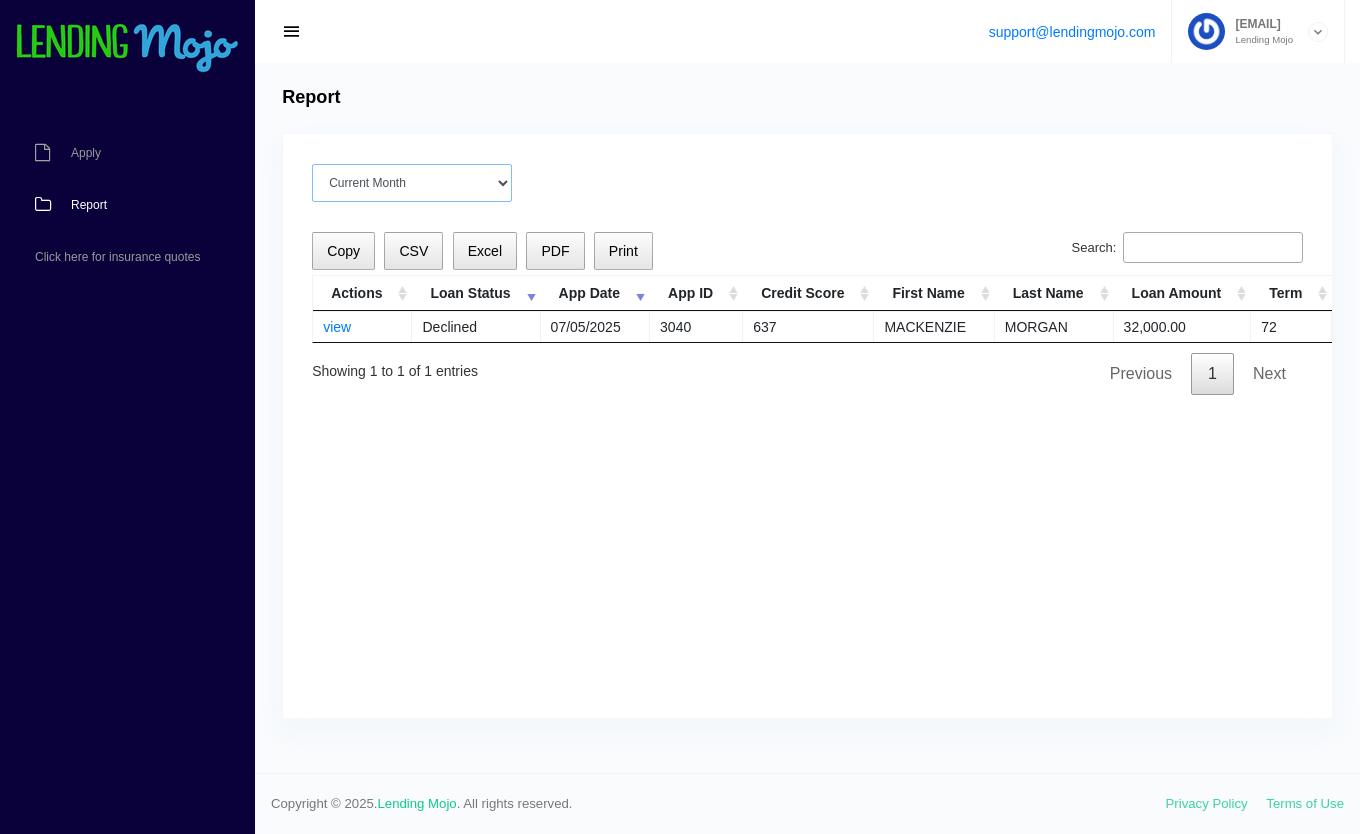 select on "All time" 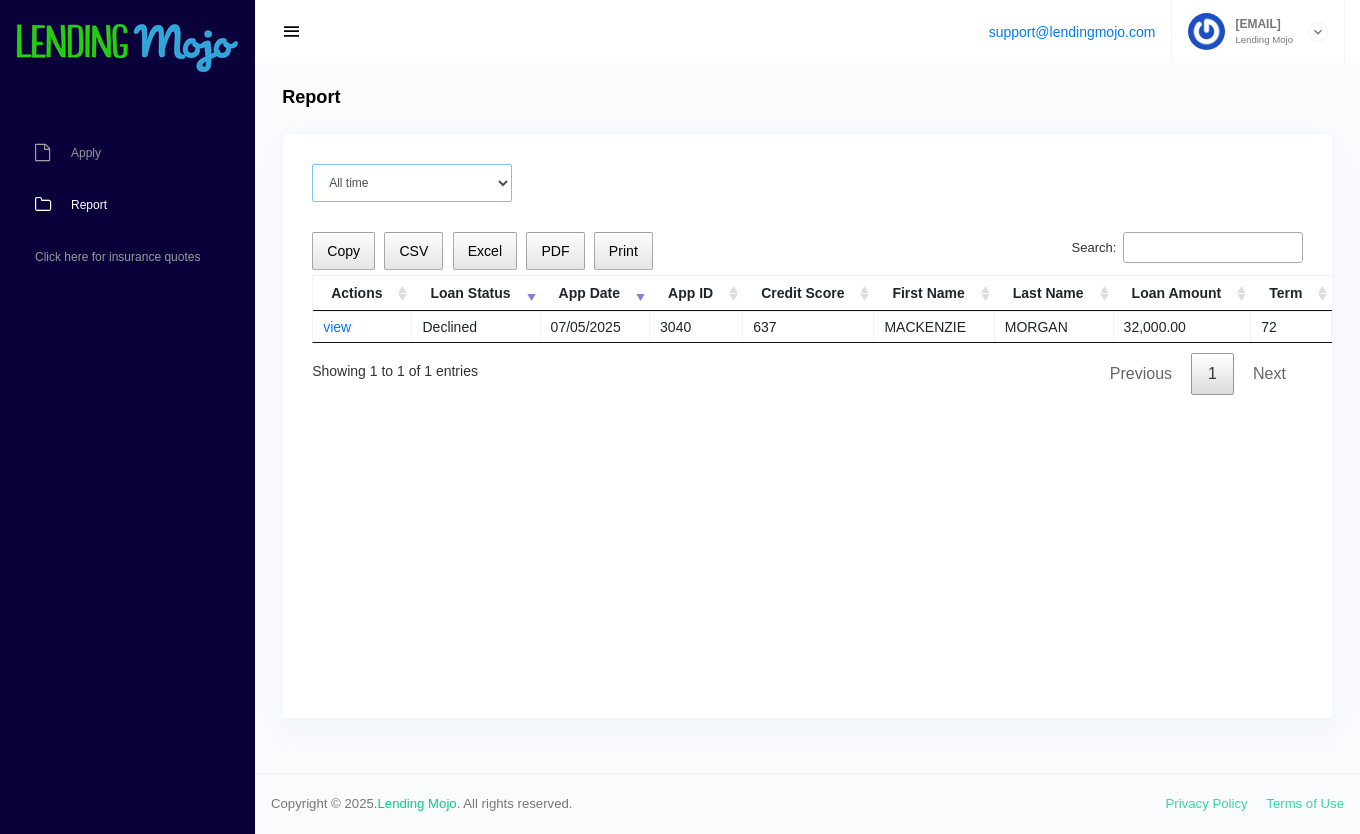 click on "Current Month
Jun 2025
May 2025
Apr 2025
Mar 2025
Feb 2025
All time" at bounding box center [412, 183] 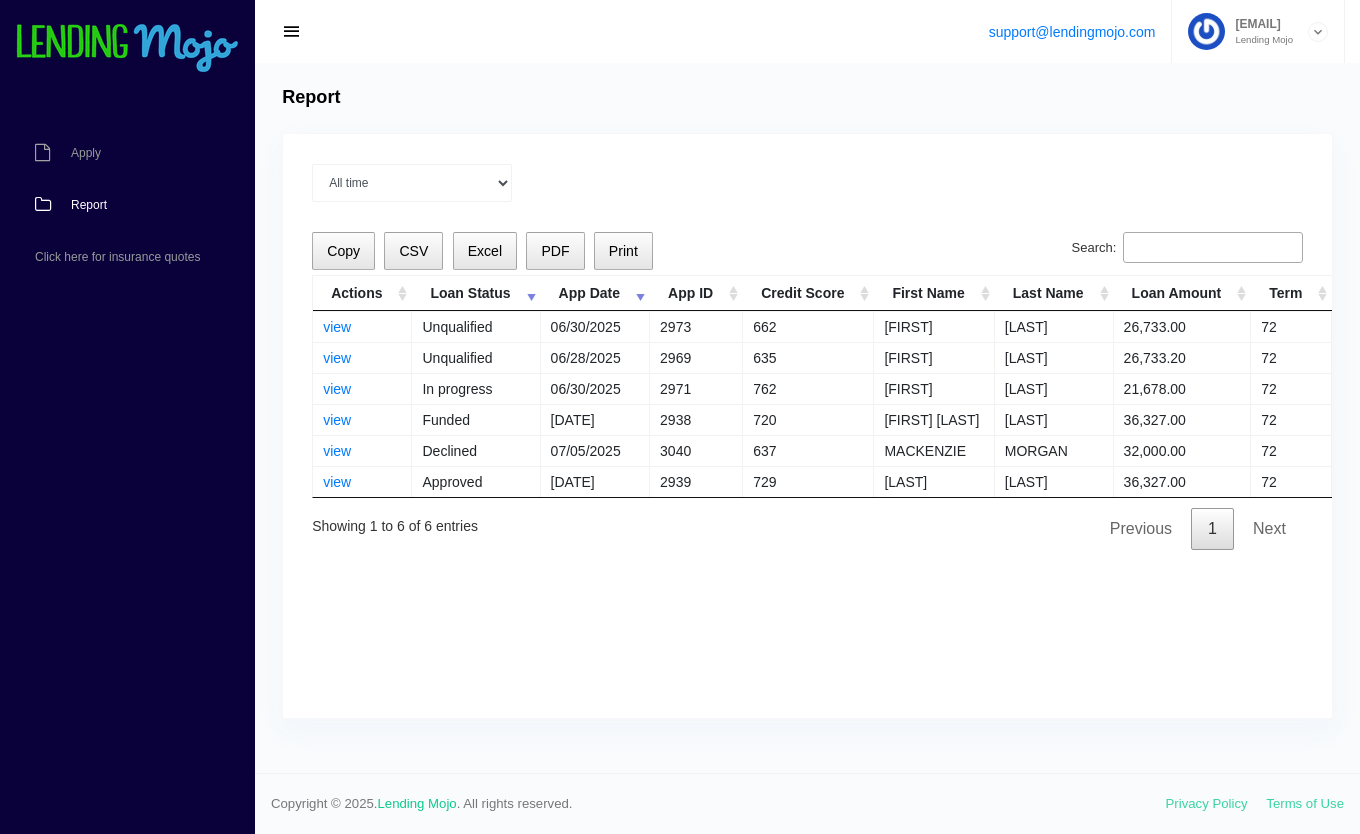 click on "Lending Mojo" at bounding box center (1259, 40) 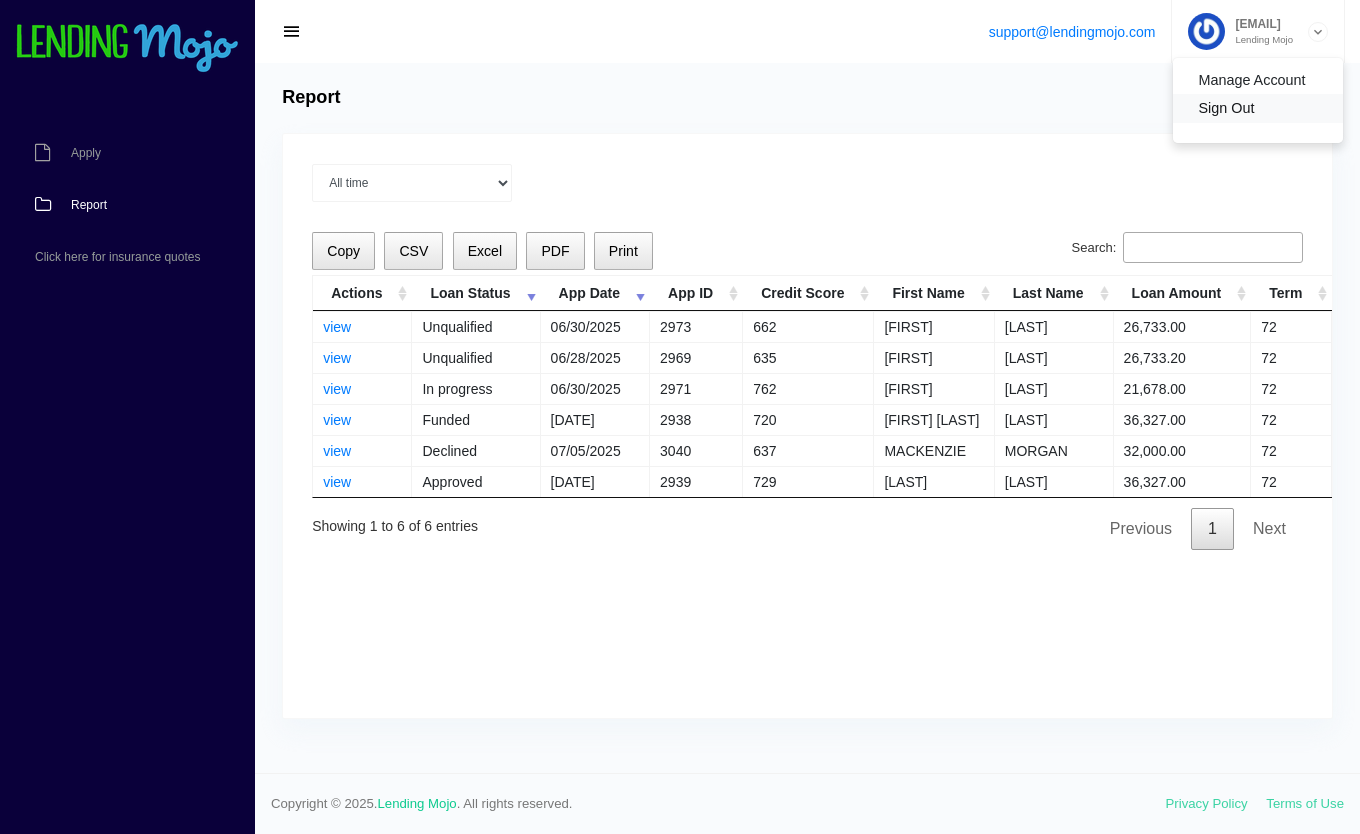 click on "Sign Out" at bounding box center (1258, 108) 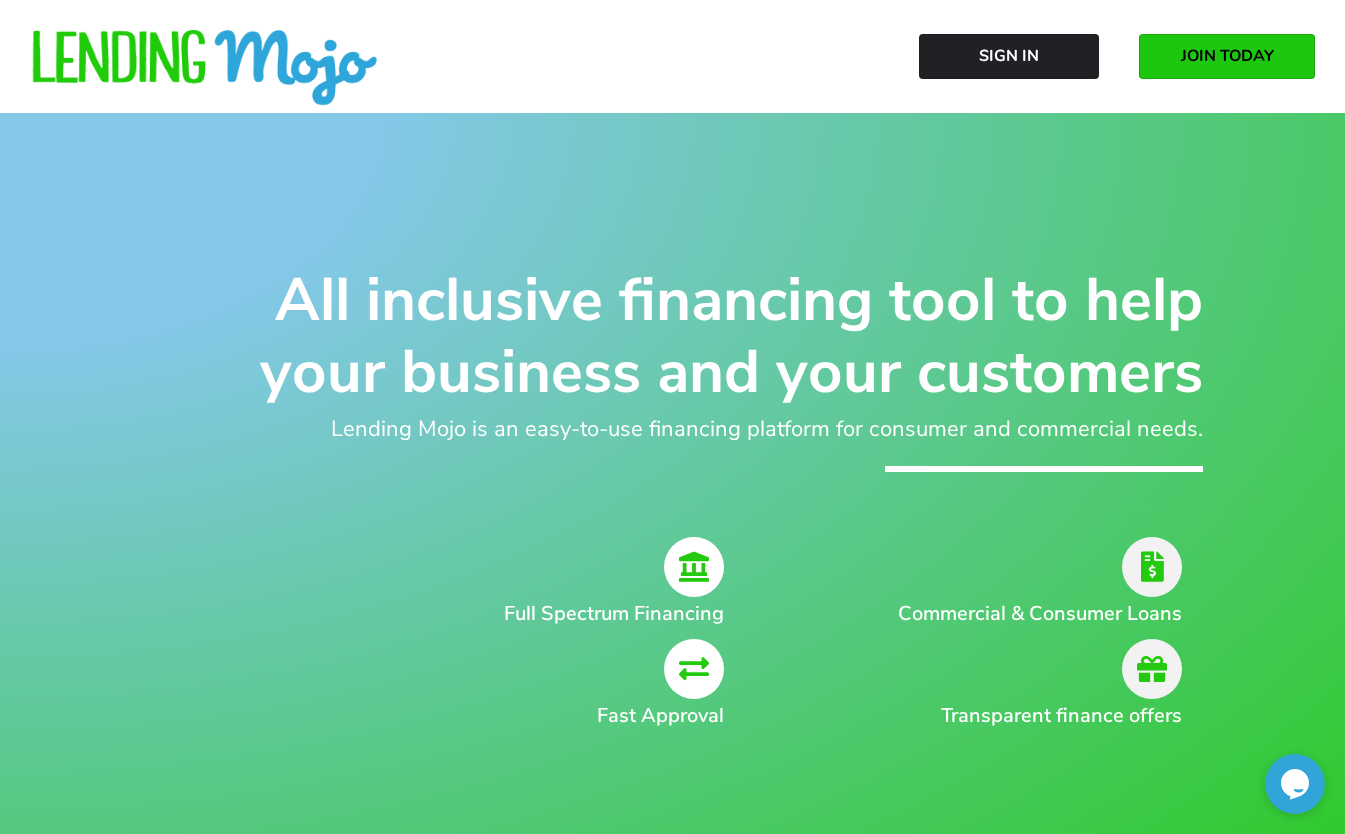 scroll, scrollTop: 0, scrollLeft: 0, axis: both 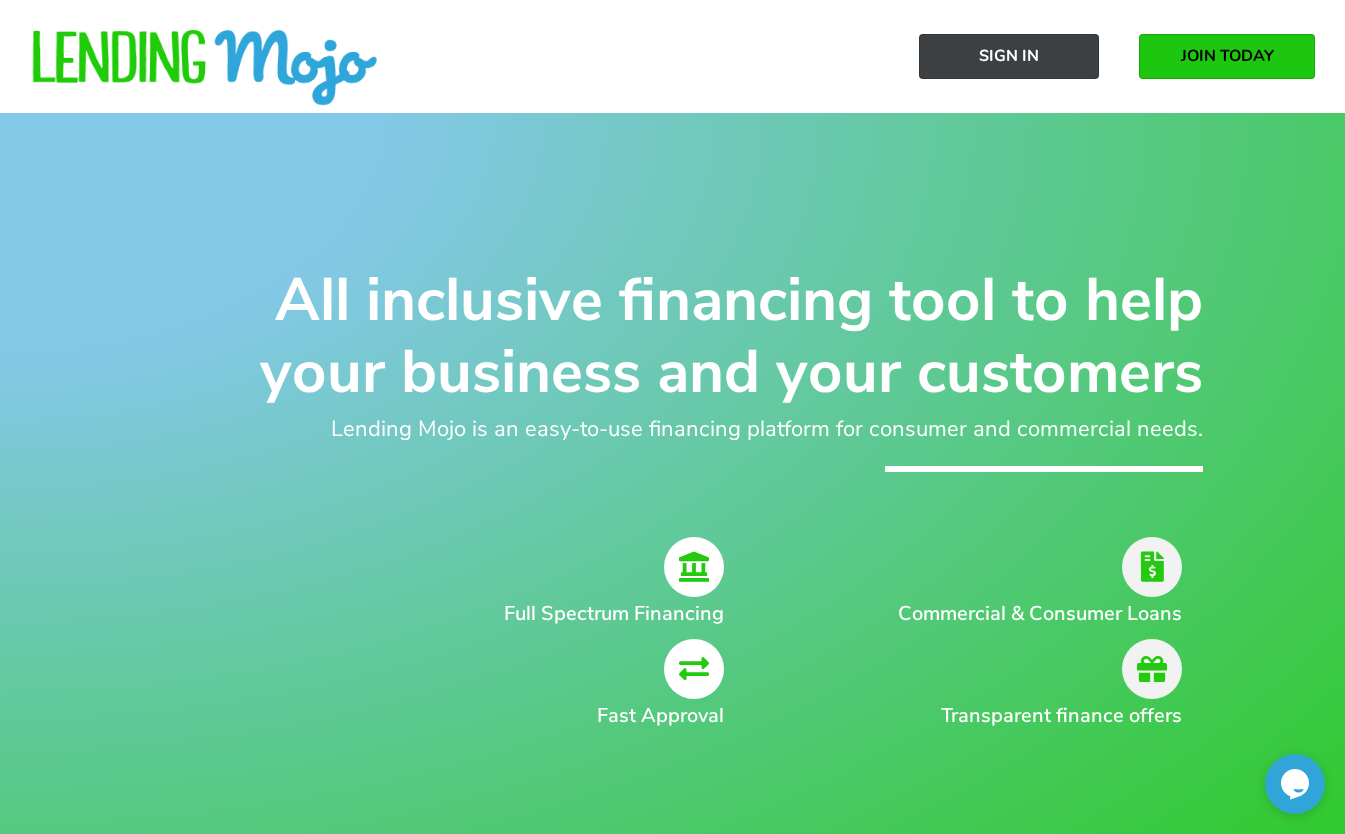 click on "Sign In" at bounding box center (1009, 56) 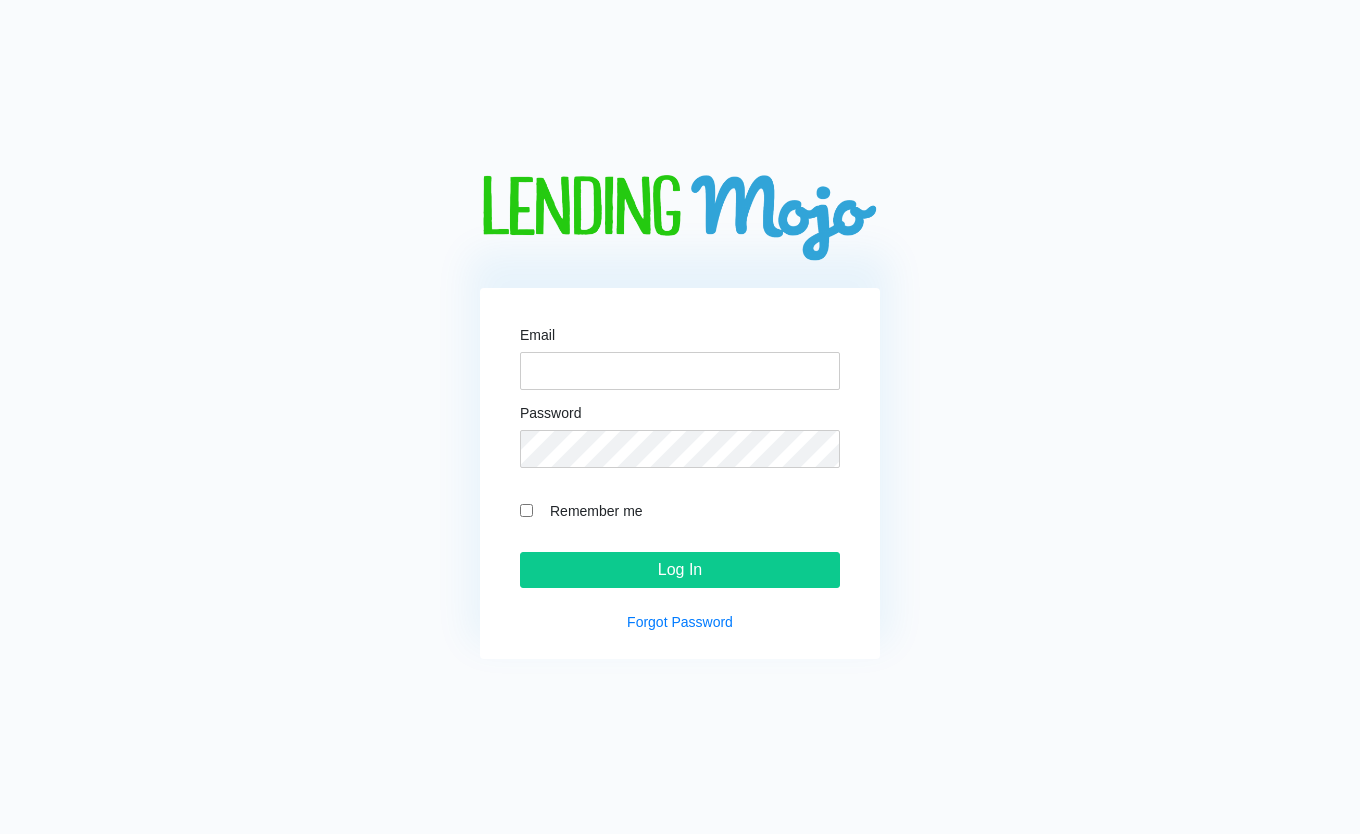 scroll, scrollTop: 0, scrollLeft: 0, axis: both 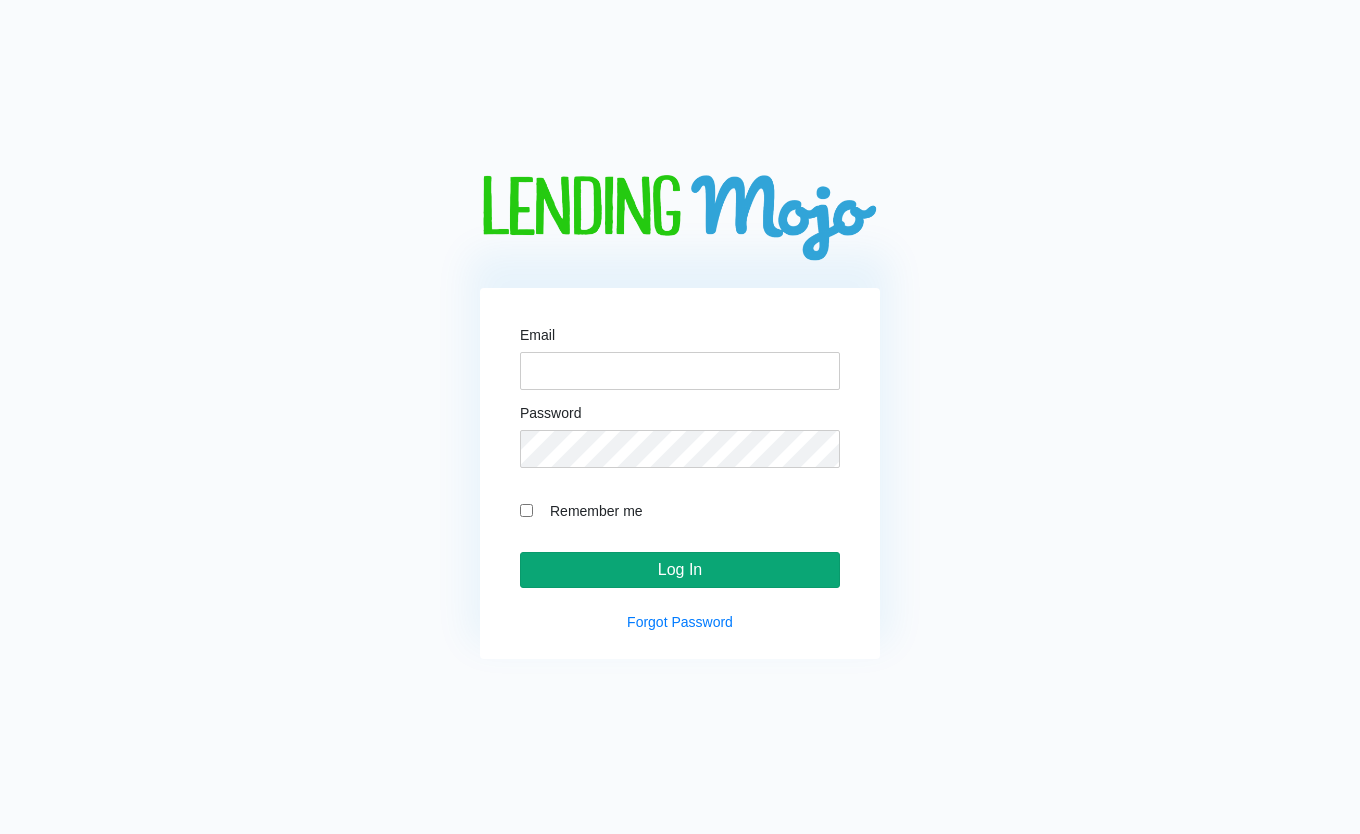 type on "cara@lendingmojo.com" 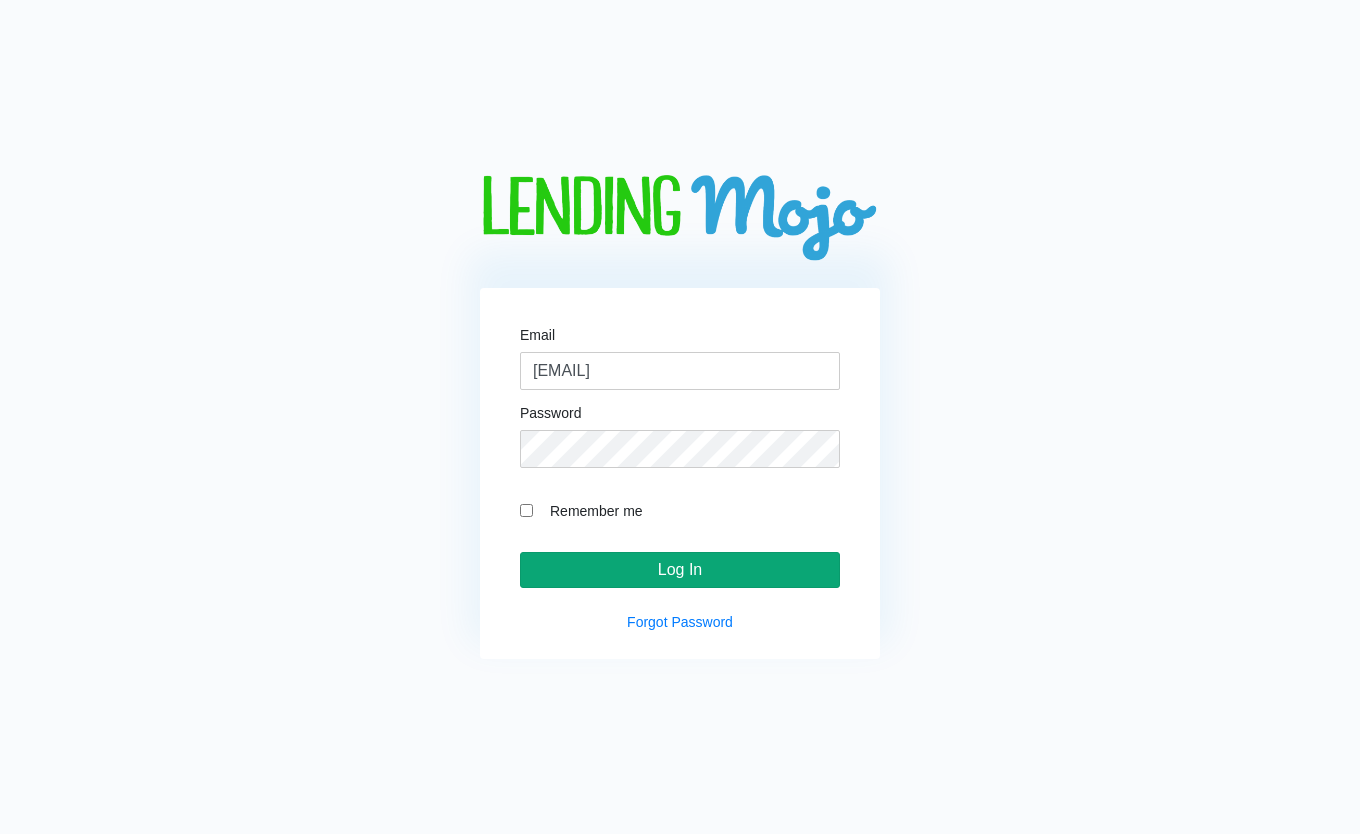 click on "Log In" at bounding box center [680, 570] 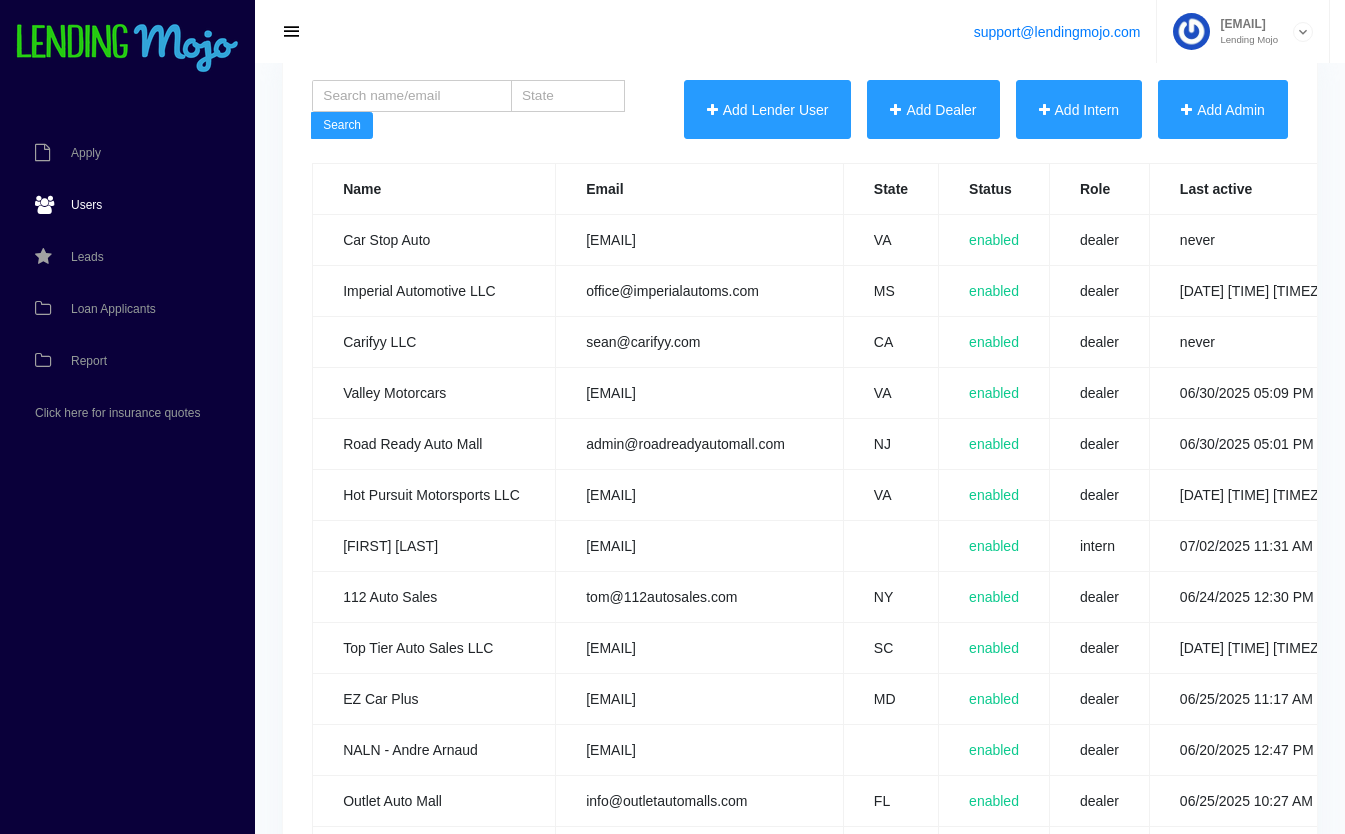 scroll, scrollTop: 0, scrollLeft: 0, axis: both 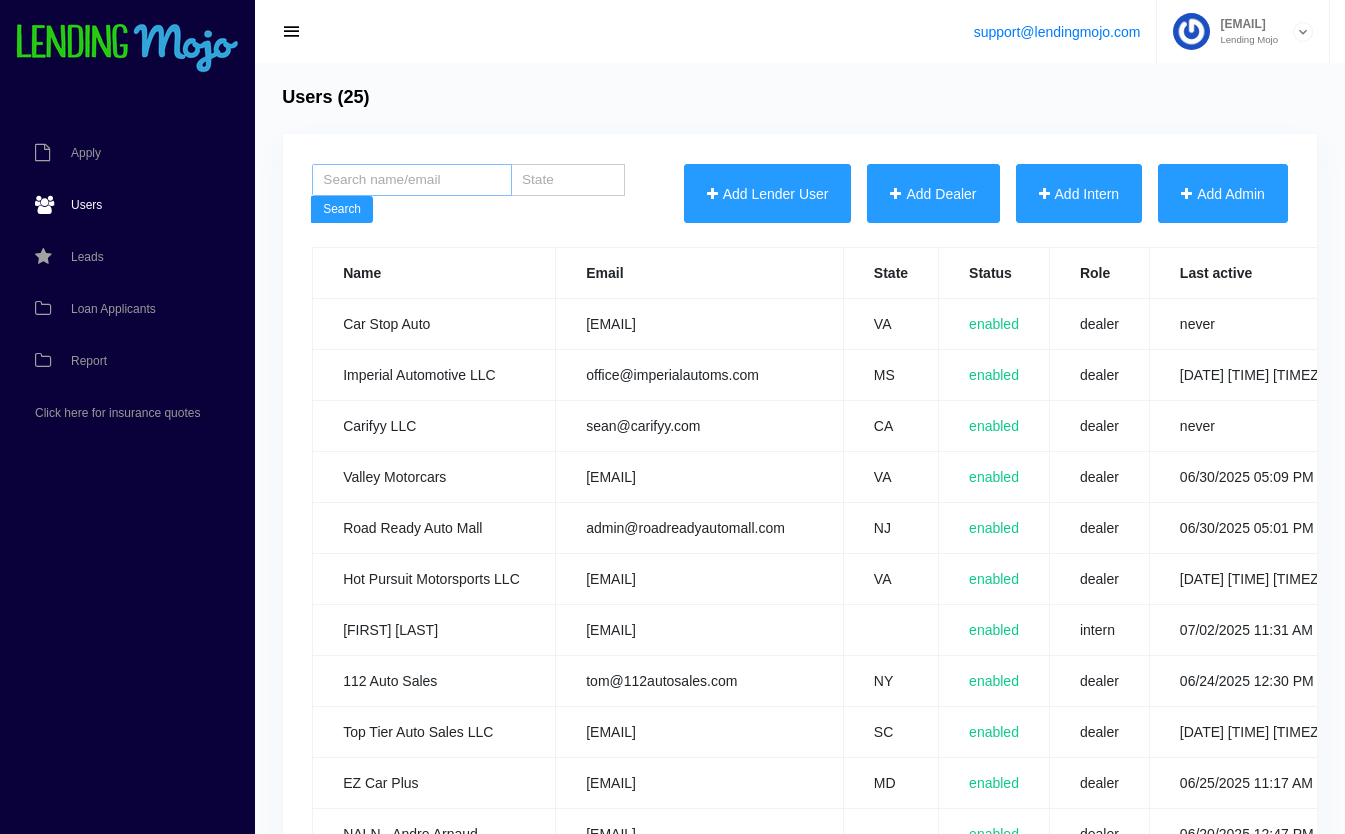 click at bounding box center [412, 180] 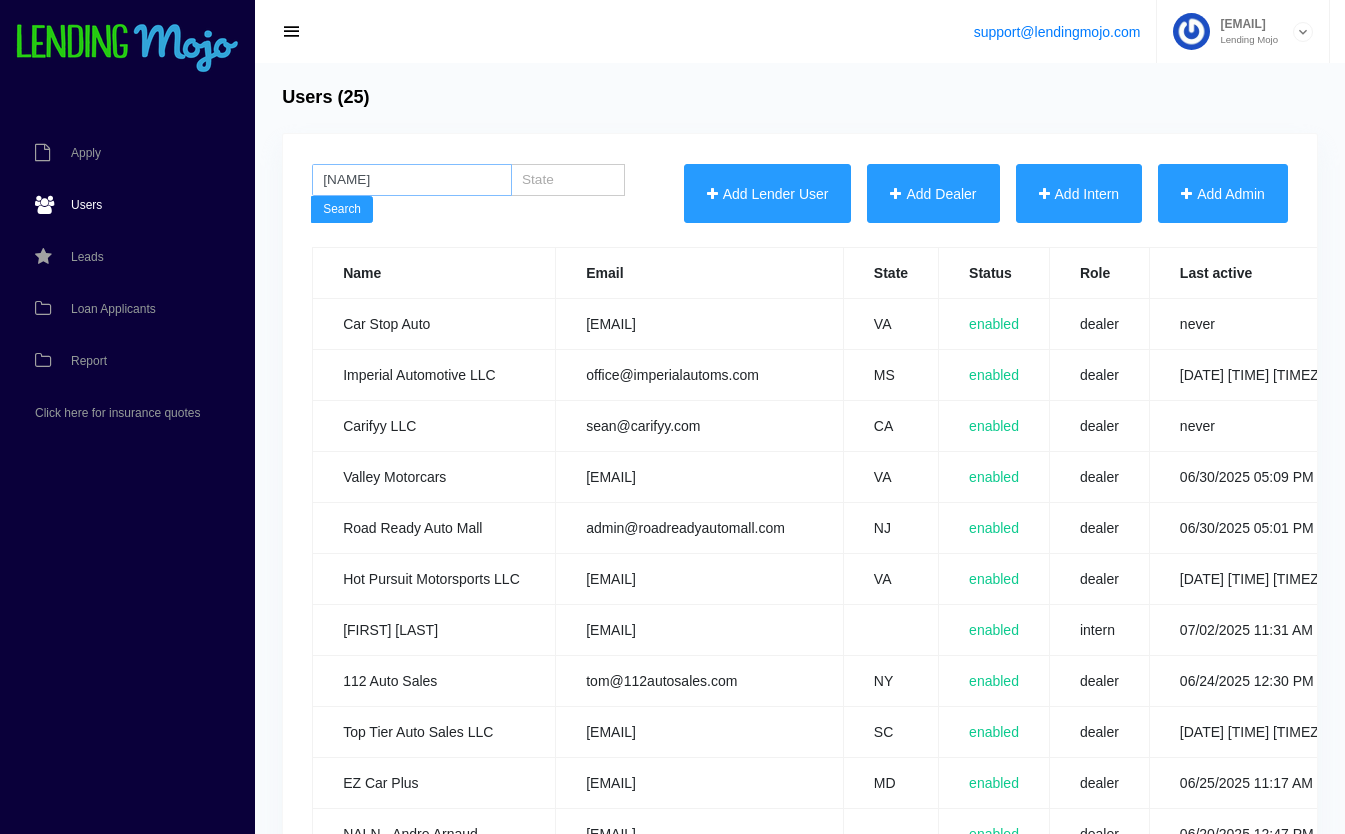 type on "[NAME]" 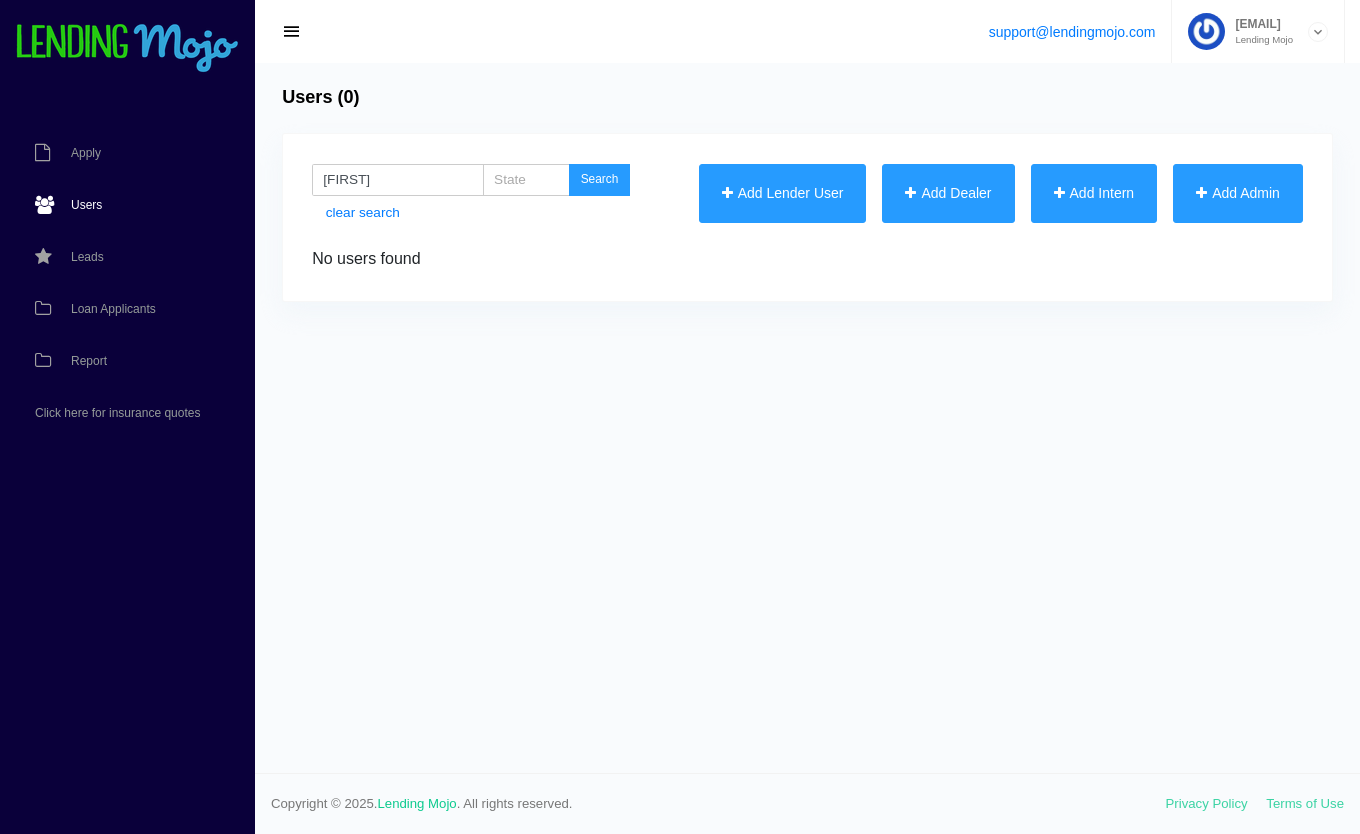 scroll, scrollTop: 0, scrollLeft: 0, axis: both 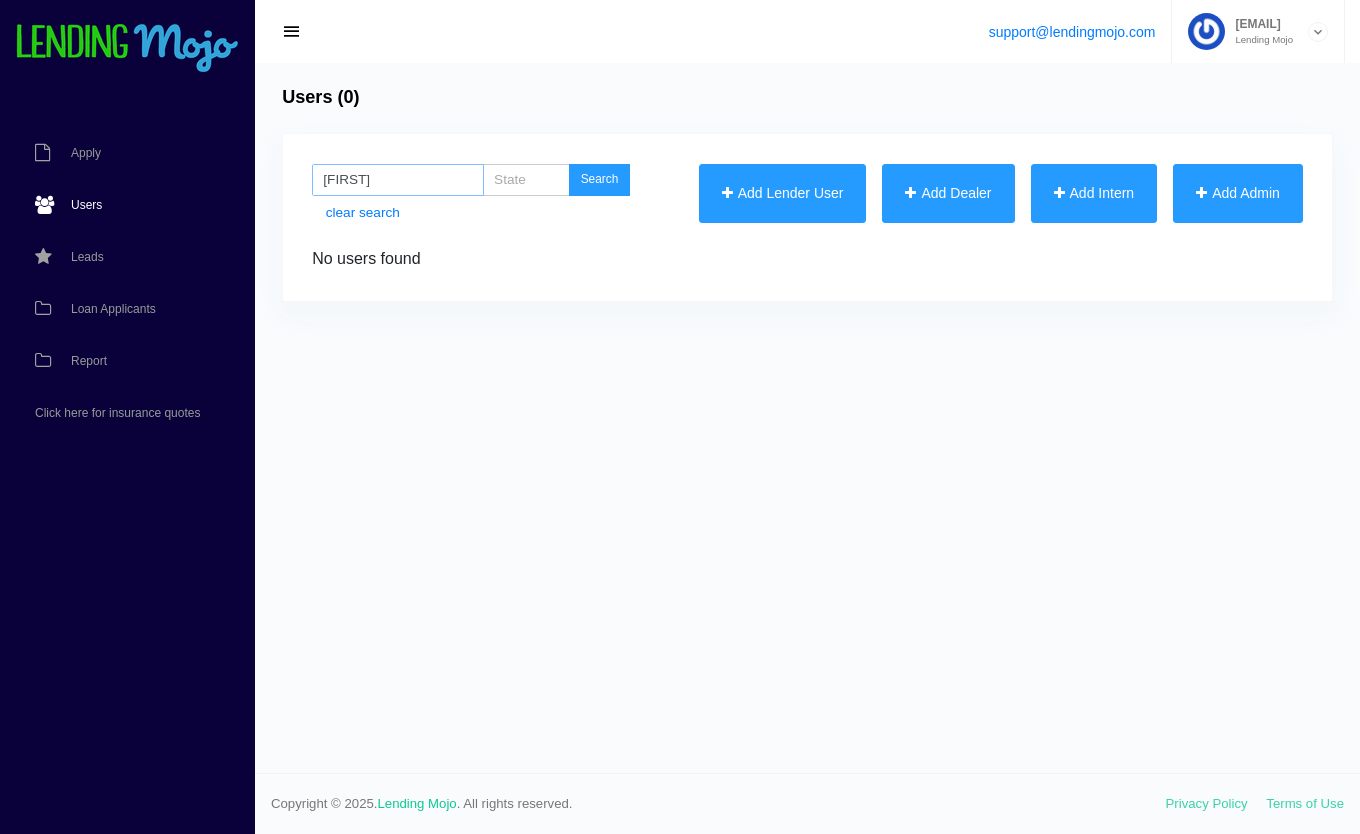 click on "[NAME]" at bounding box center [398, 180] 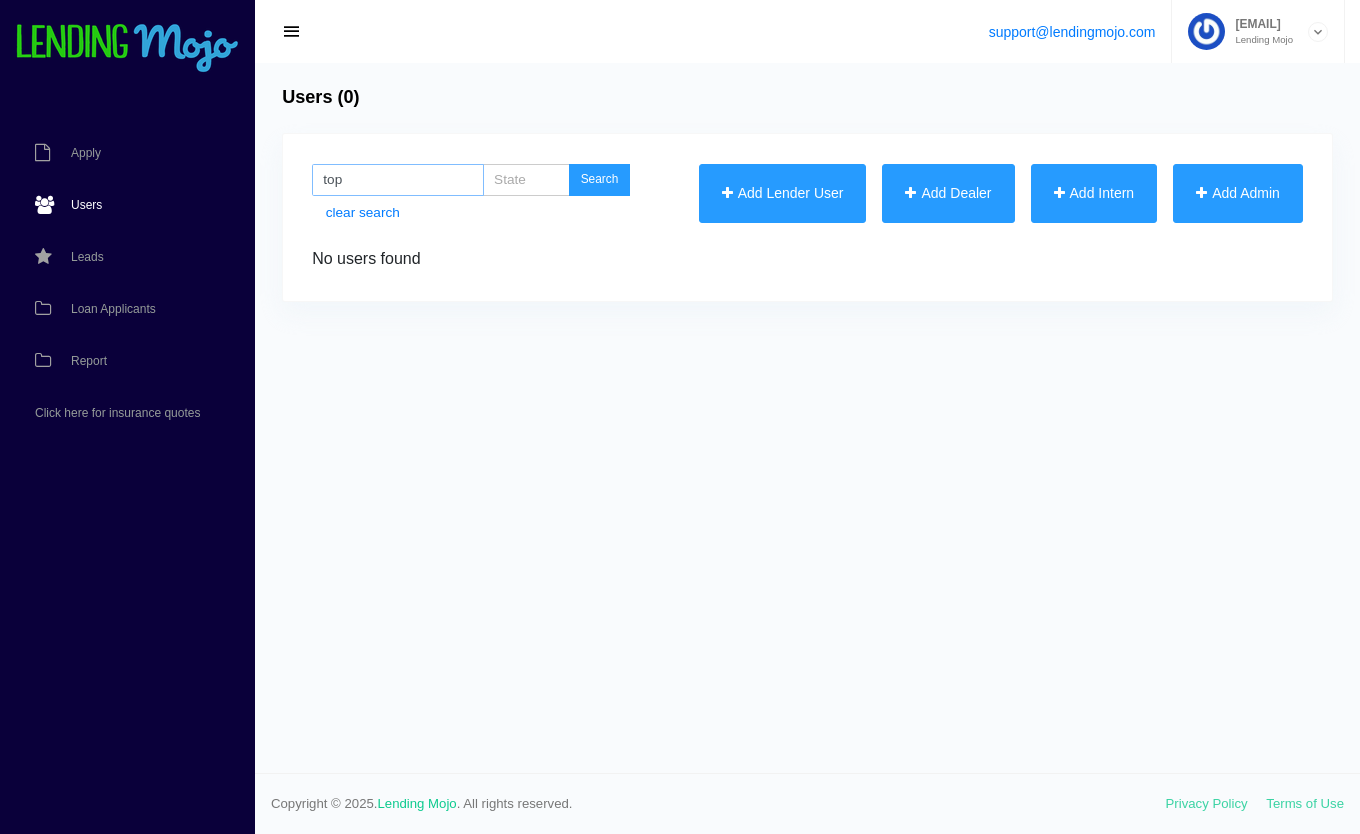 type on "top" 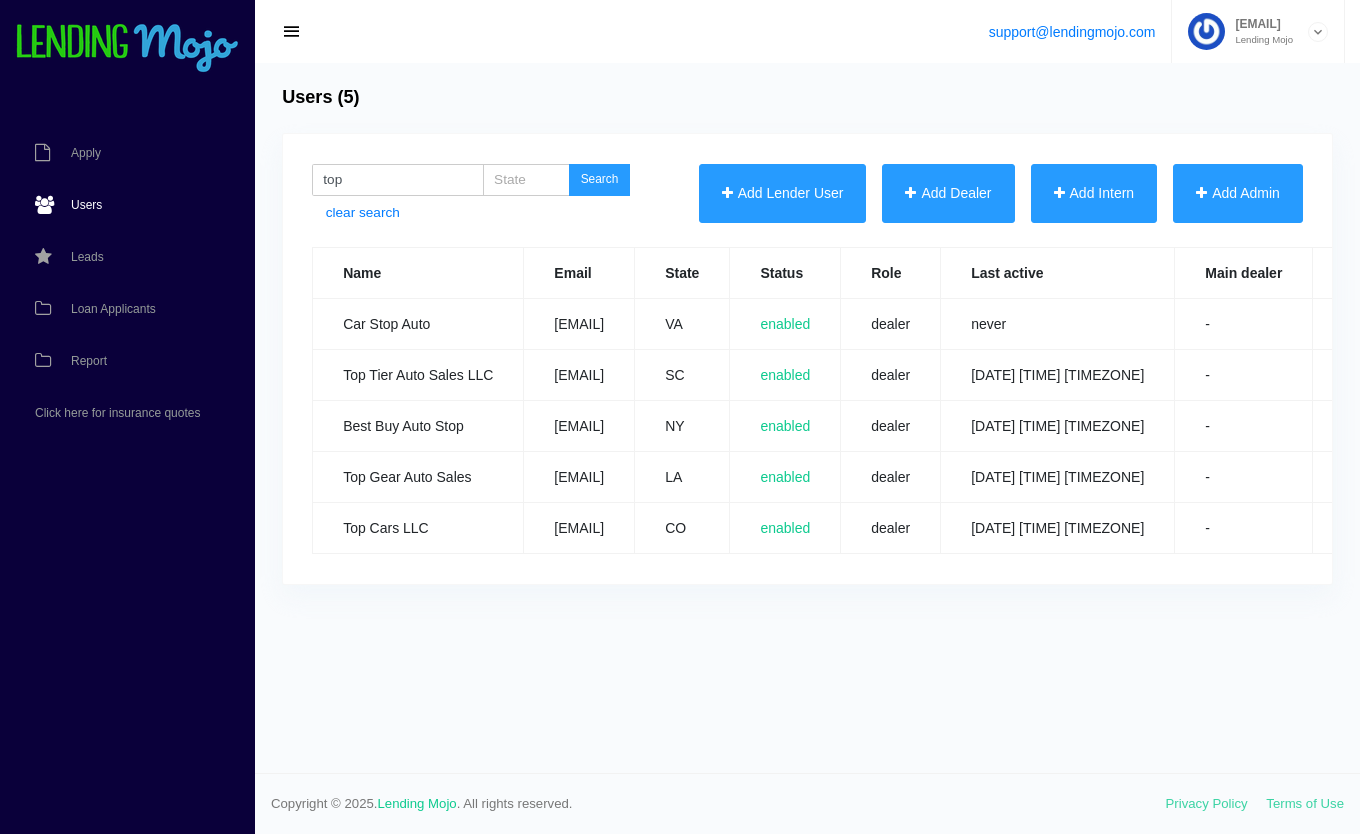 scroll, scrollTop: 0, scrollLeft: 0, axis: both 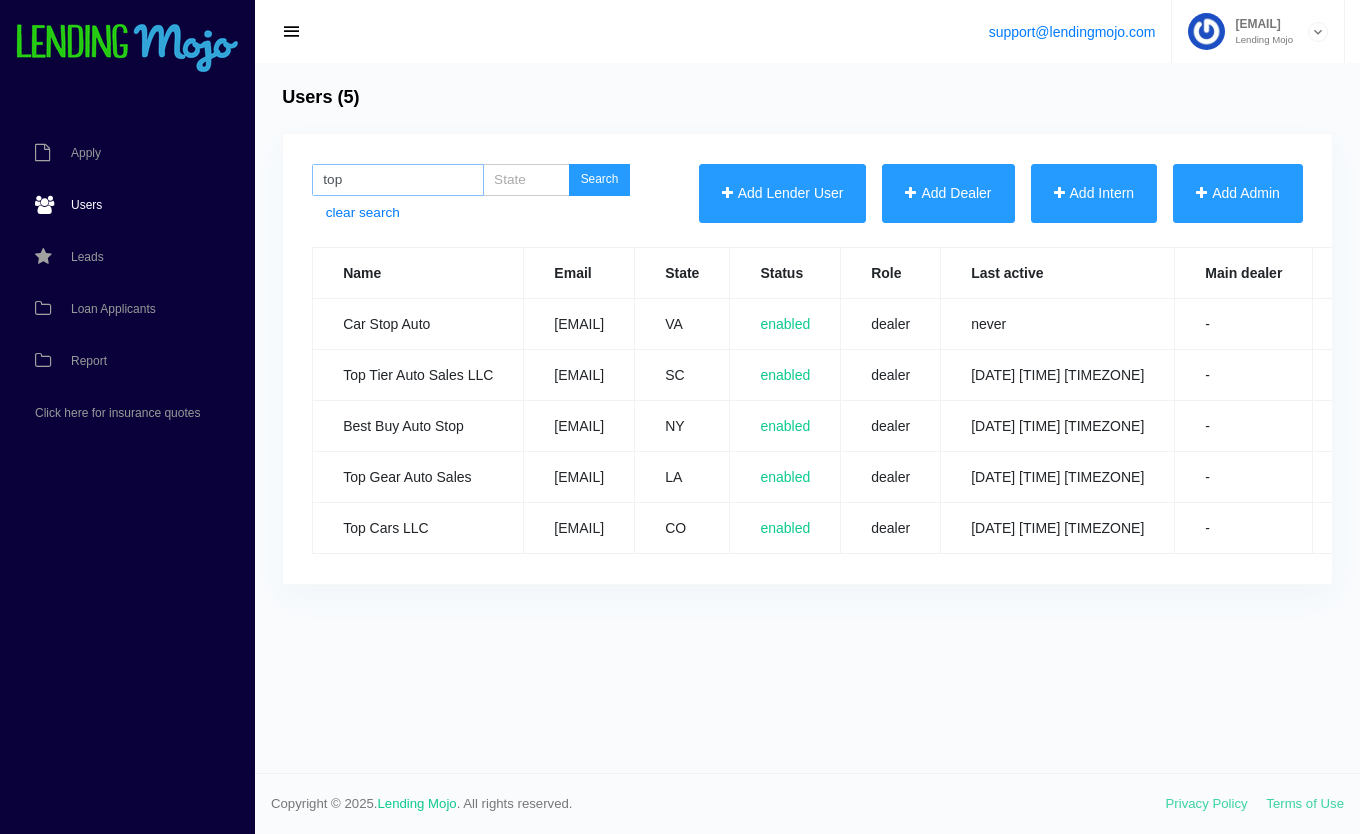 drag, startPoint x: 405, startPoint y: 186, endPoint x: 272, endPoint y: 181, distance: 133.09395 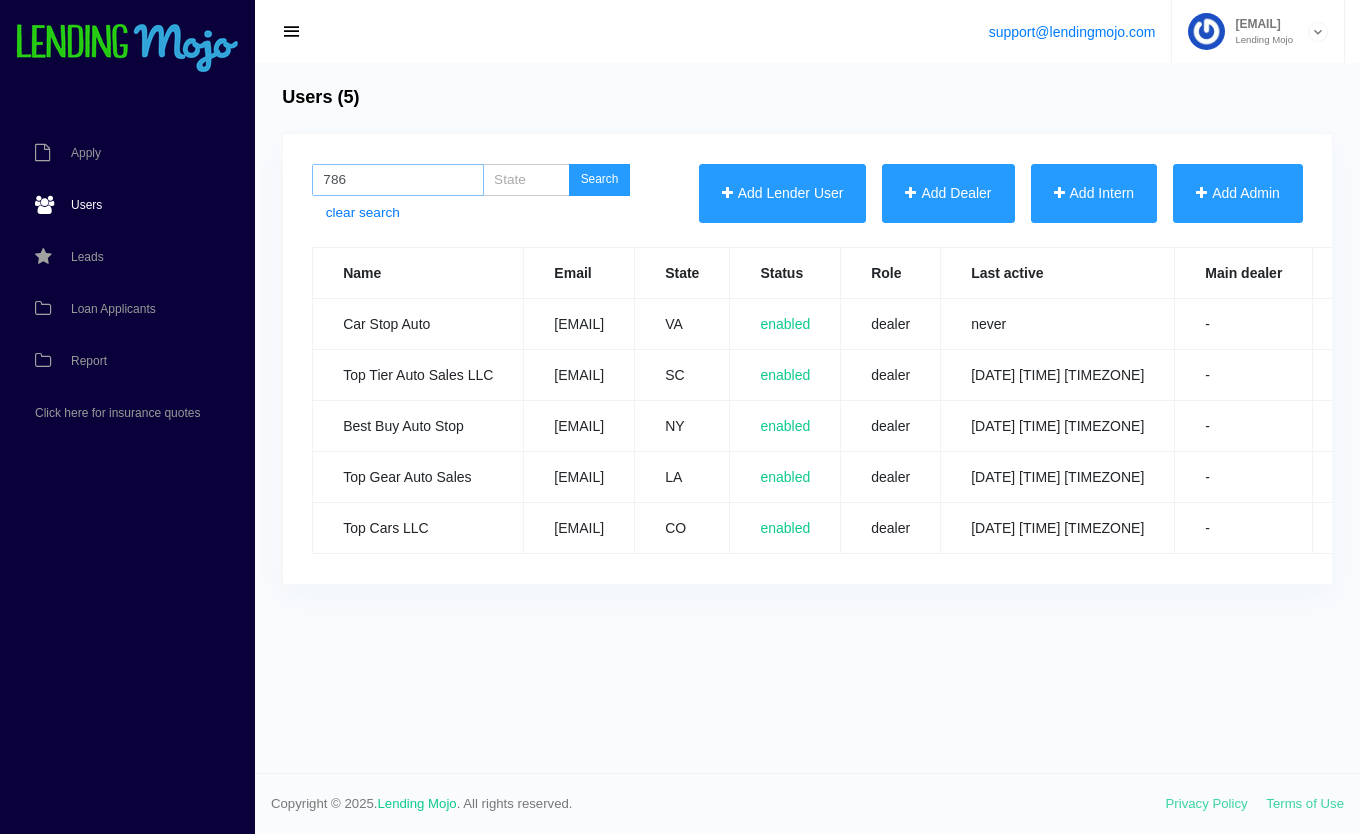 type on "786" 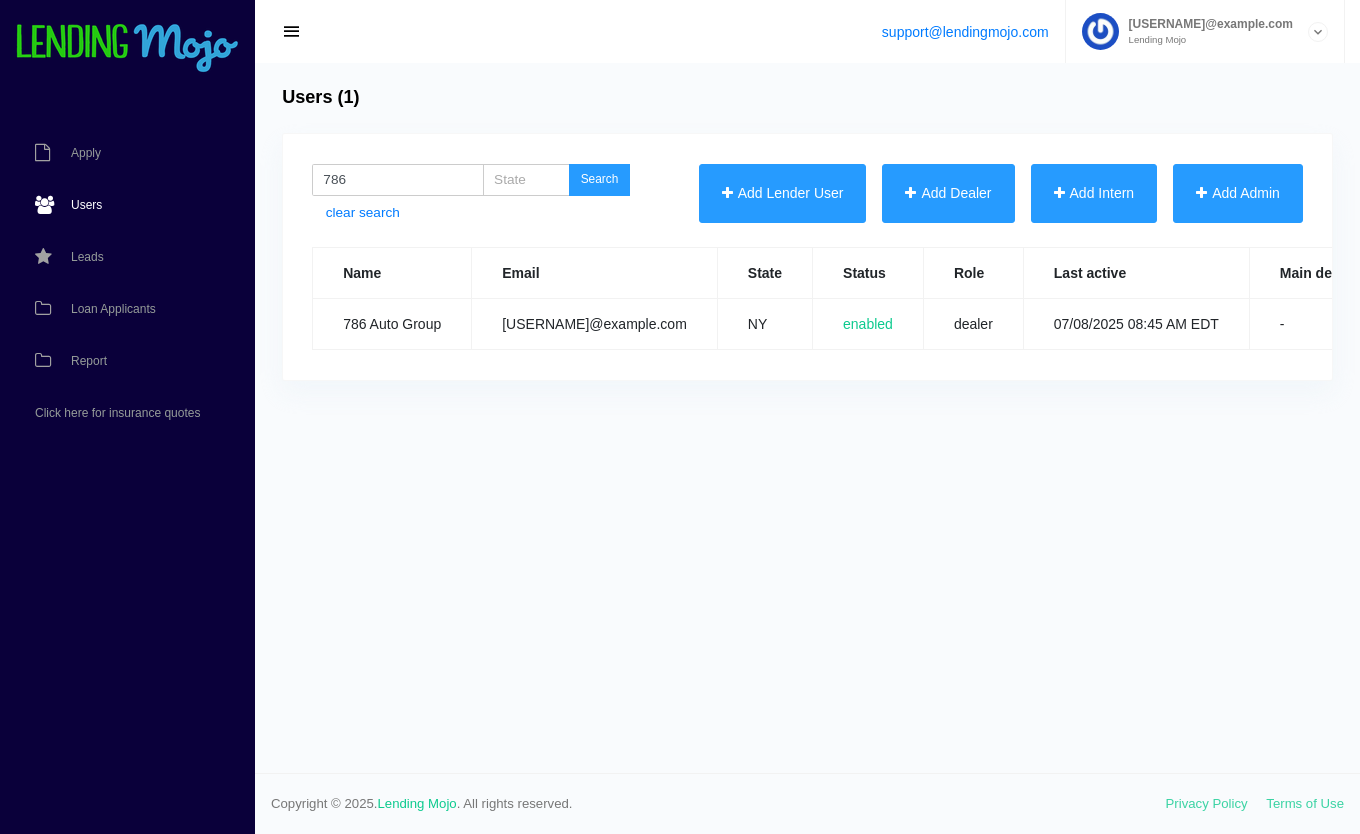 scroll, scrollTop: 0, scrollLeft: 0, axis: both 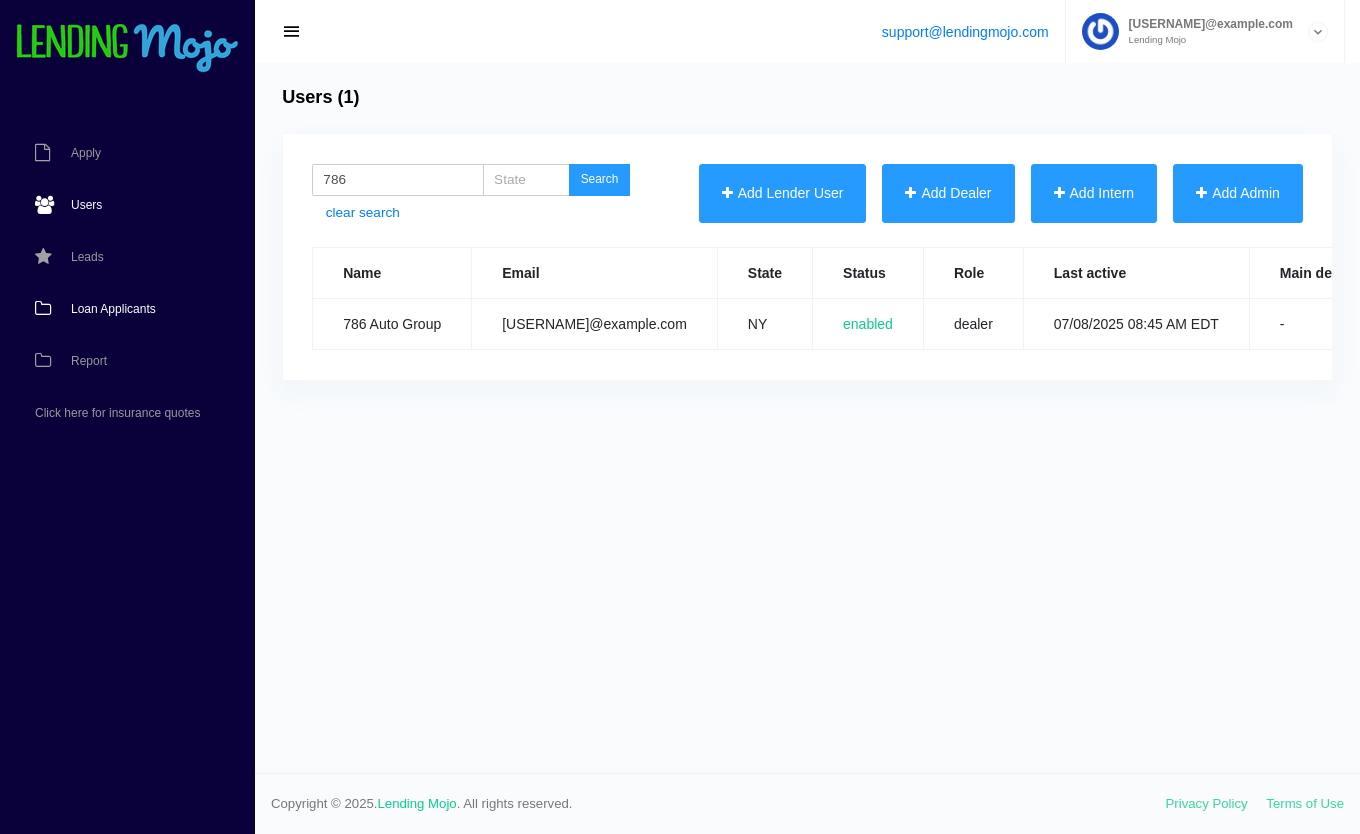 click on "Loan Applicants" at bounding box center (113, 309) 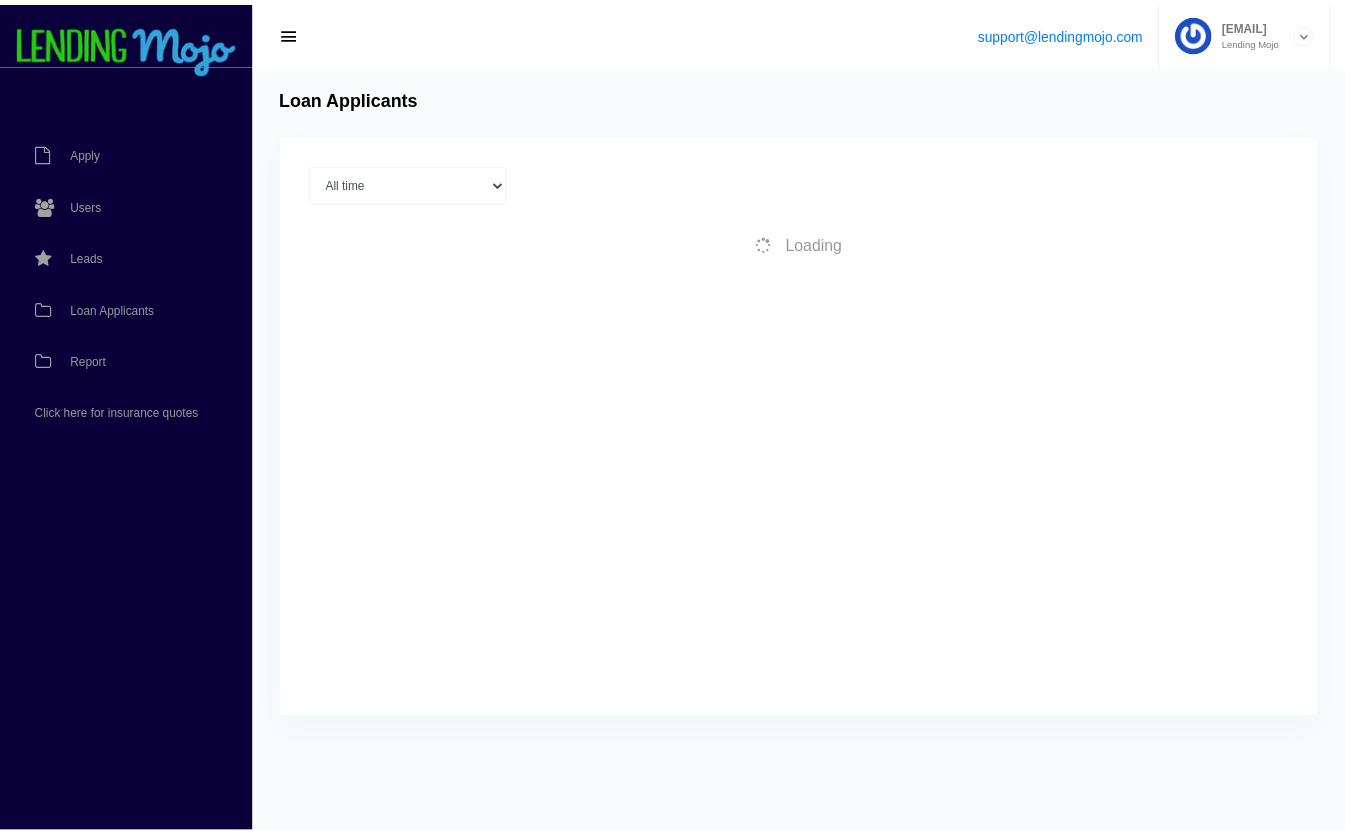 scroll, scrollTop: 0, scrollLeft: 0, axis: both 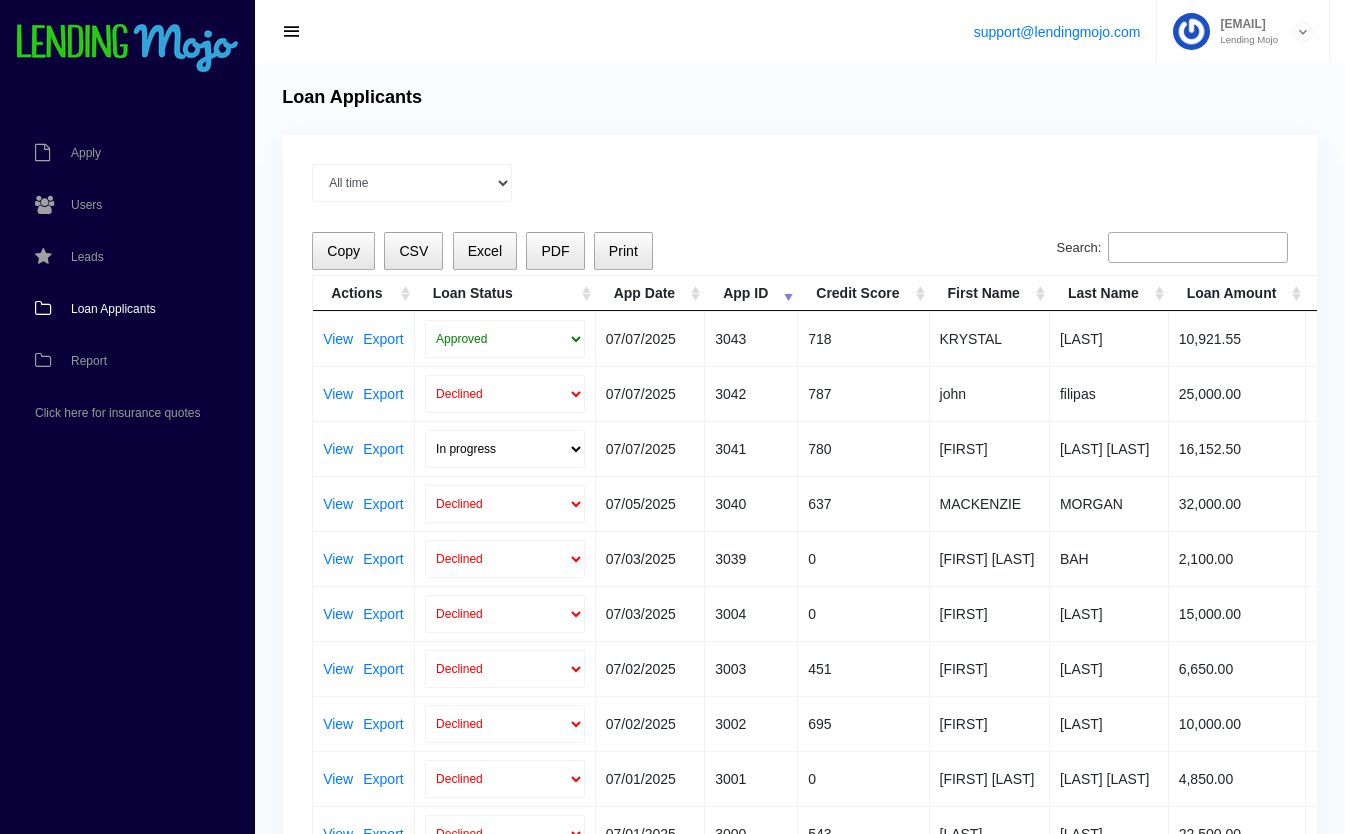 click on "Search:" at bounding box center (1198, 248) 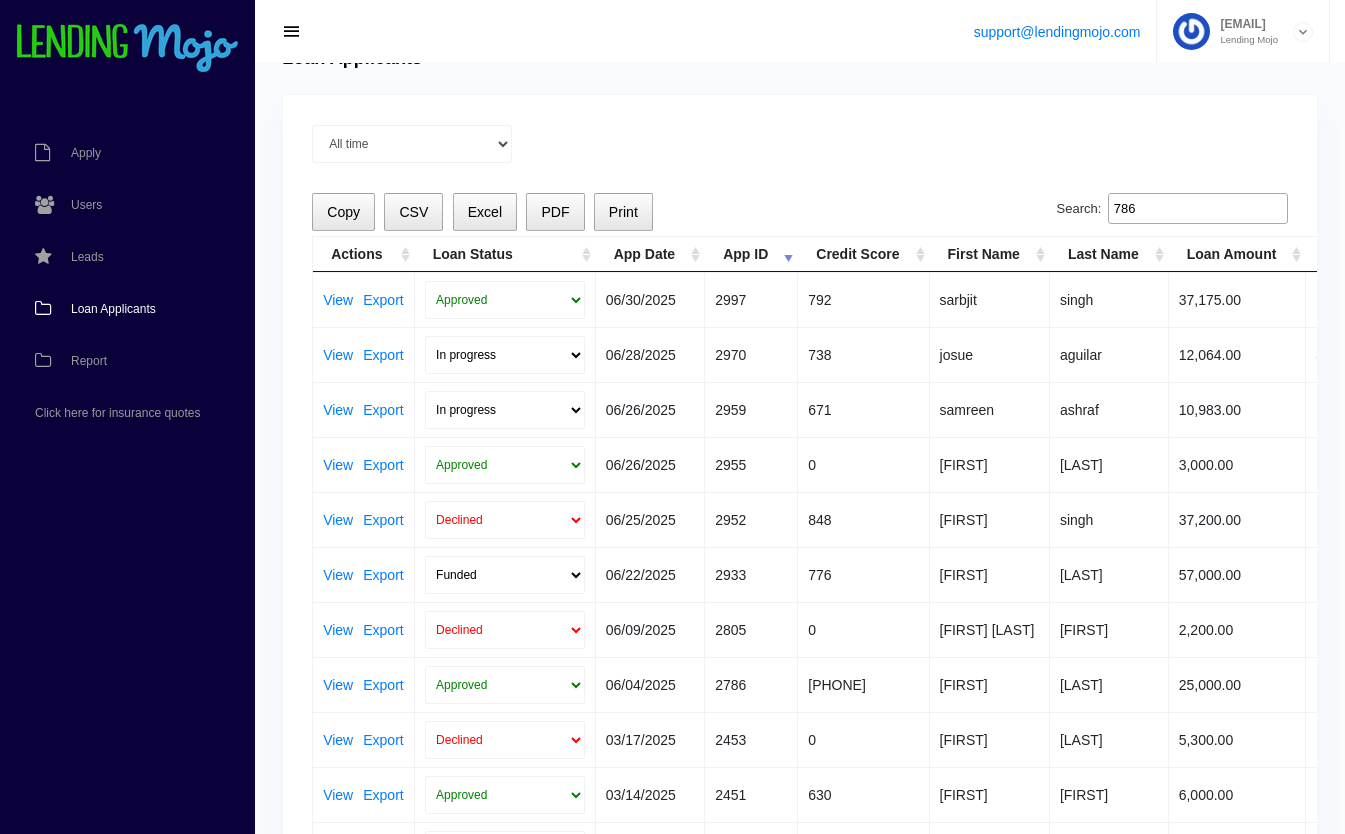 scroll, scrollTop: 79, scrollLeft: 0, axis: vertical 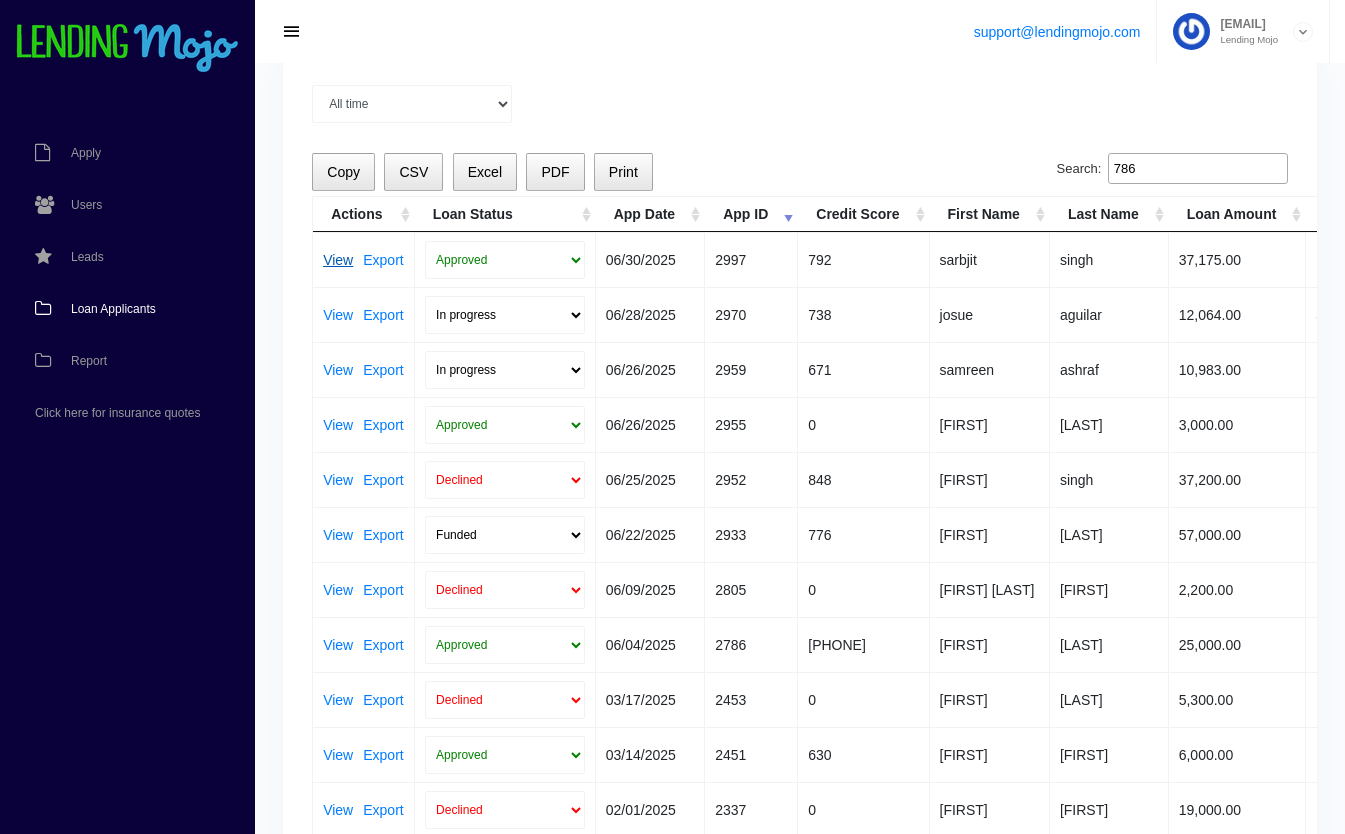 type on "786" 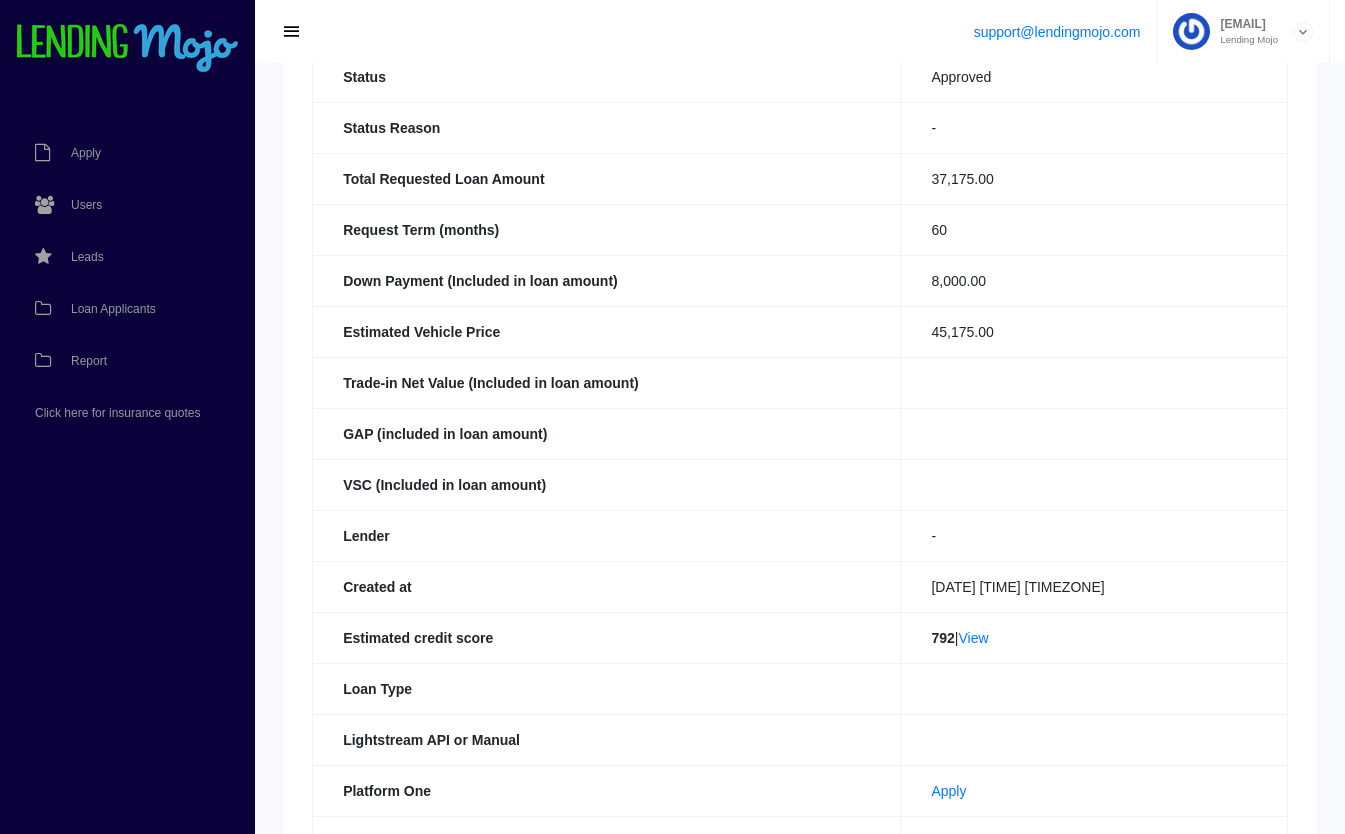 scroll, scrollTop: 0, scrollLeft: 0, axis: both 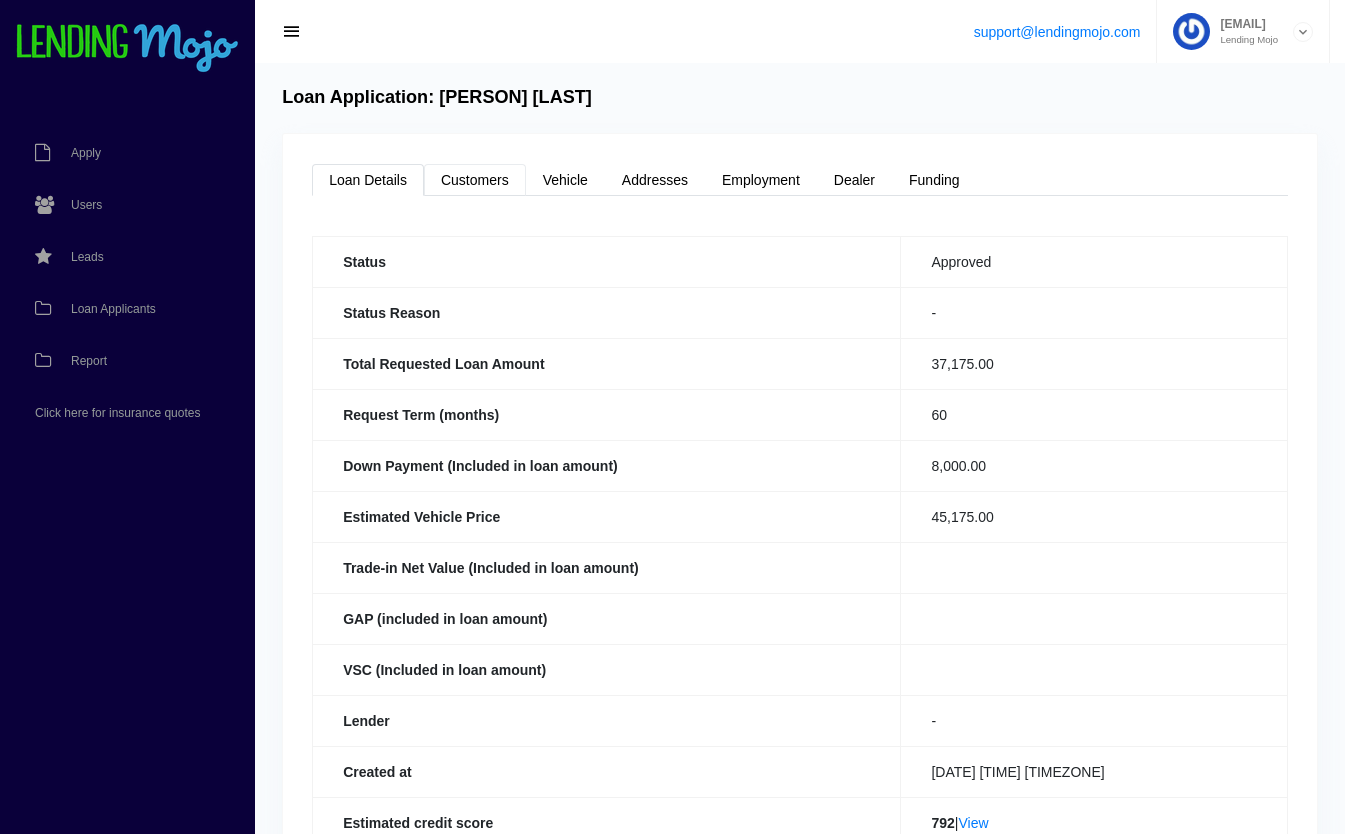 click on "Customers" at bounding box center [475, 180] 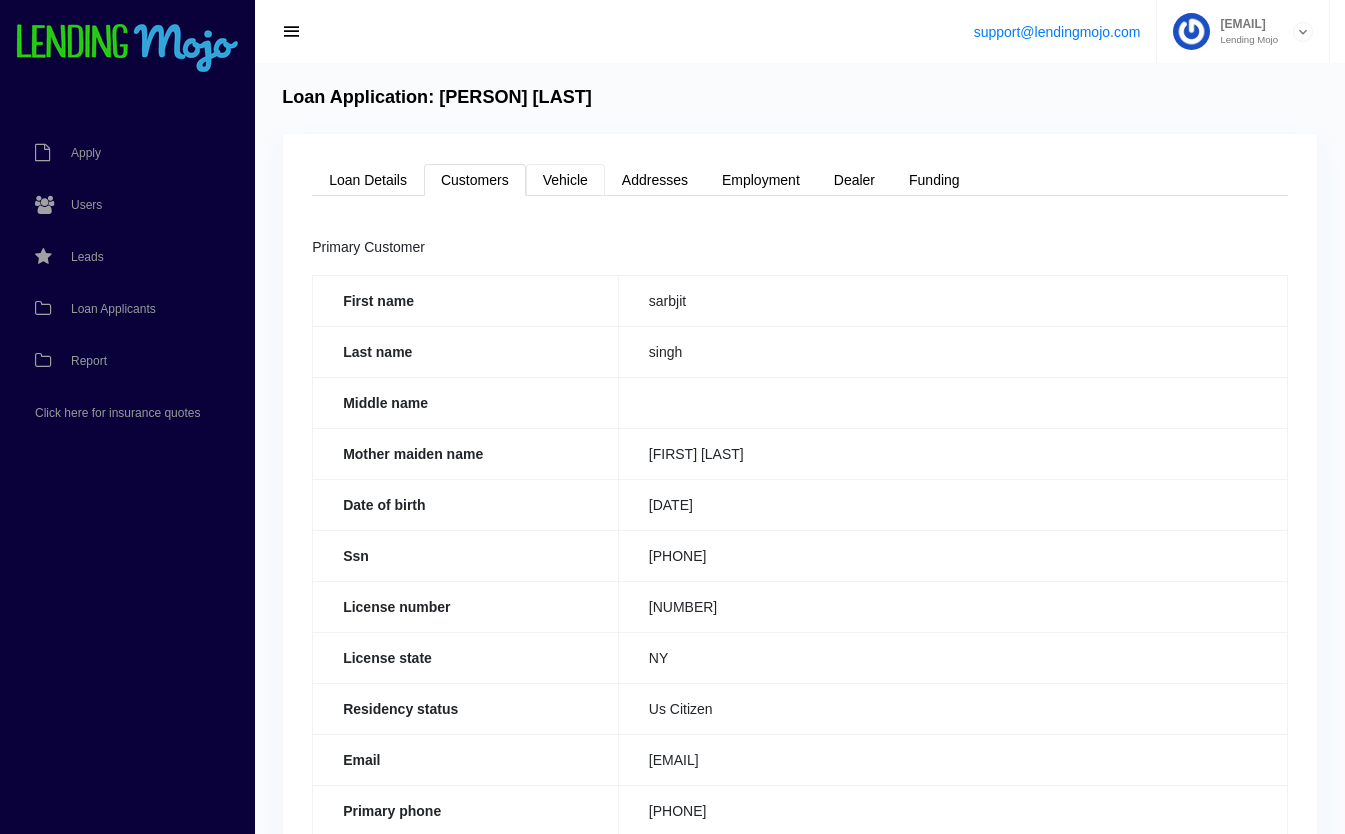 click on "Vehicle" at bounding box center [565, 180] 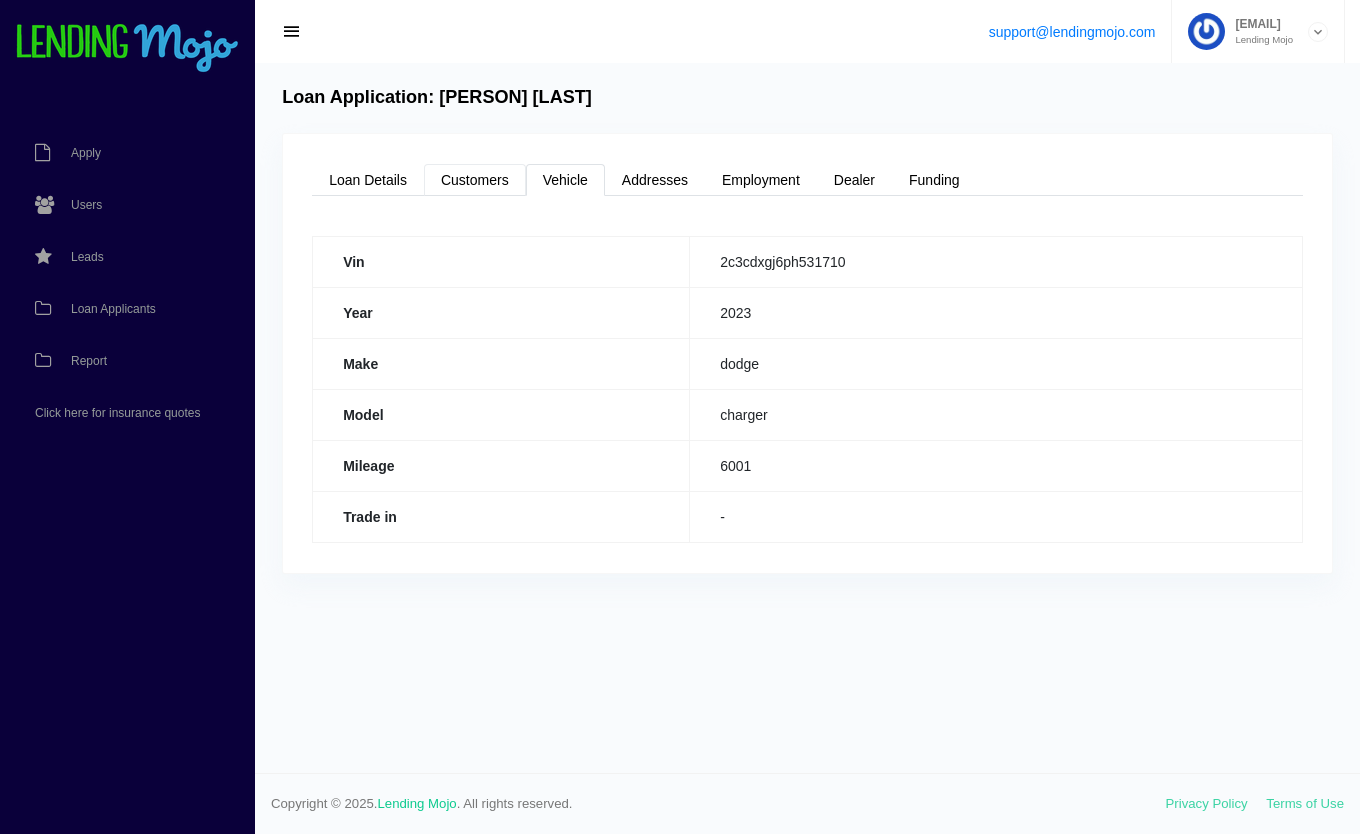 click on "Customers" at bounding box center [475, 180] 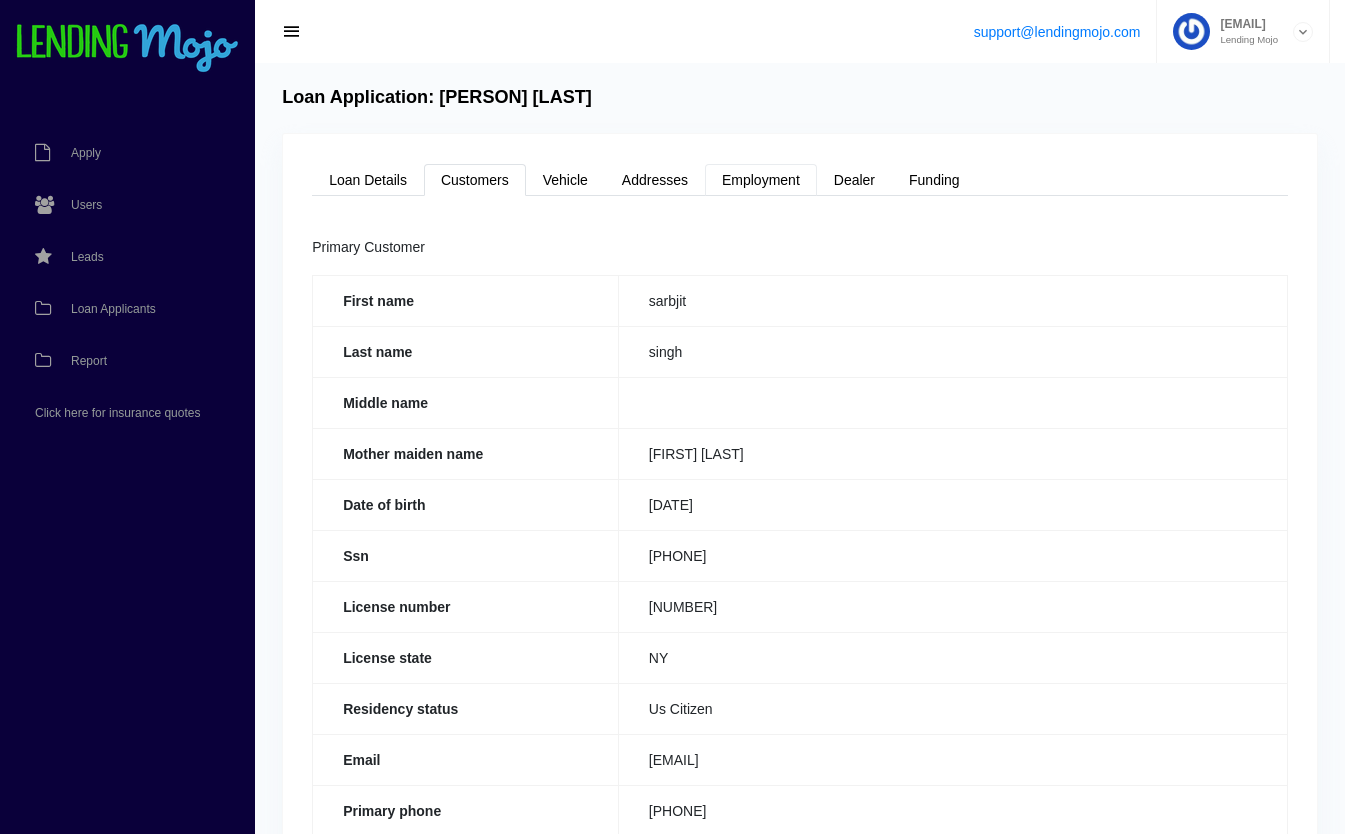 click on "Employment" at bounding box center [761, 180] 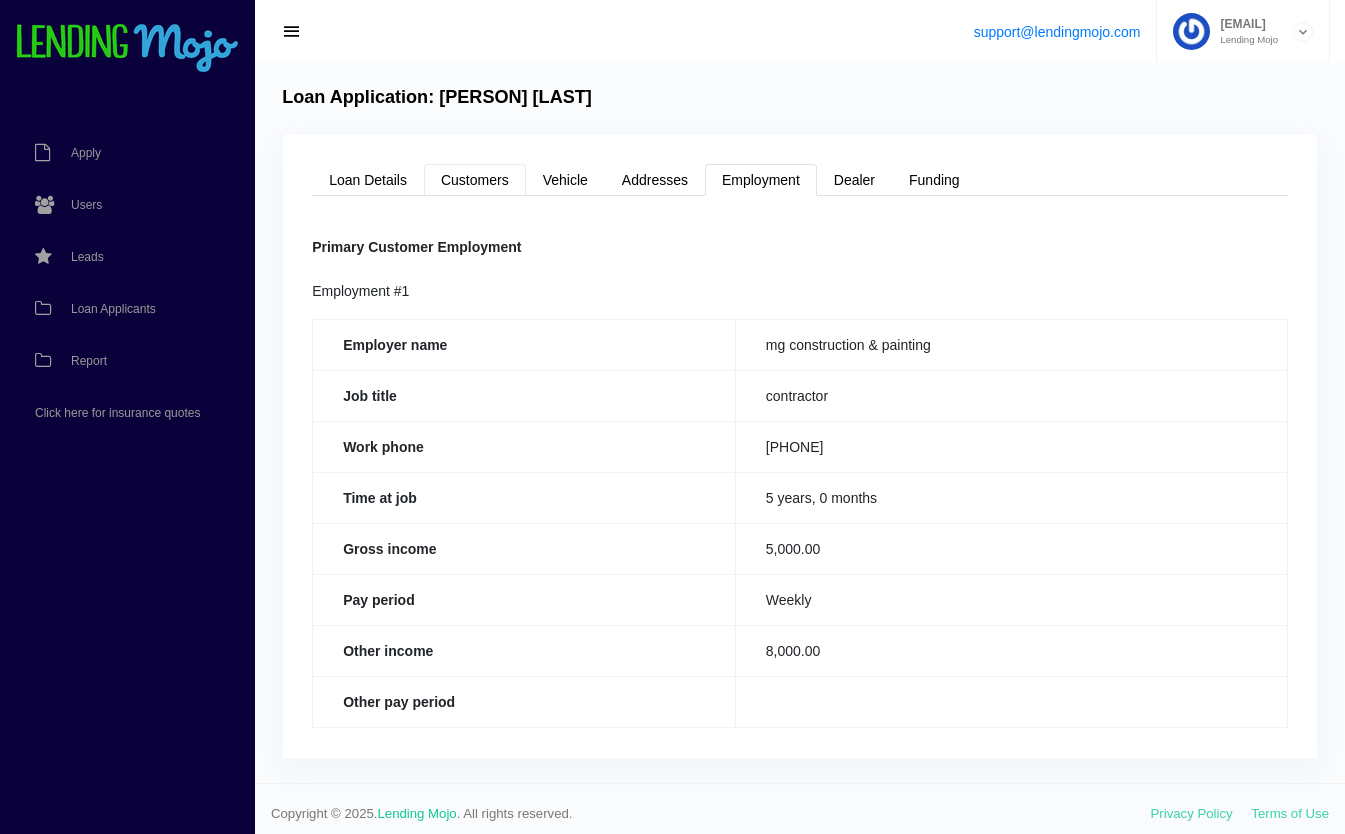 click on "Customers" at bounding box center [475, 180] 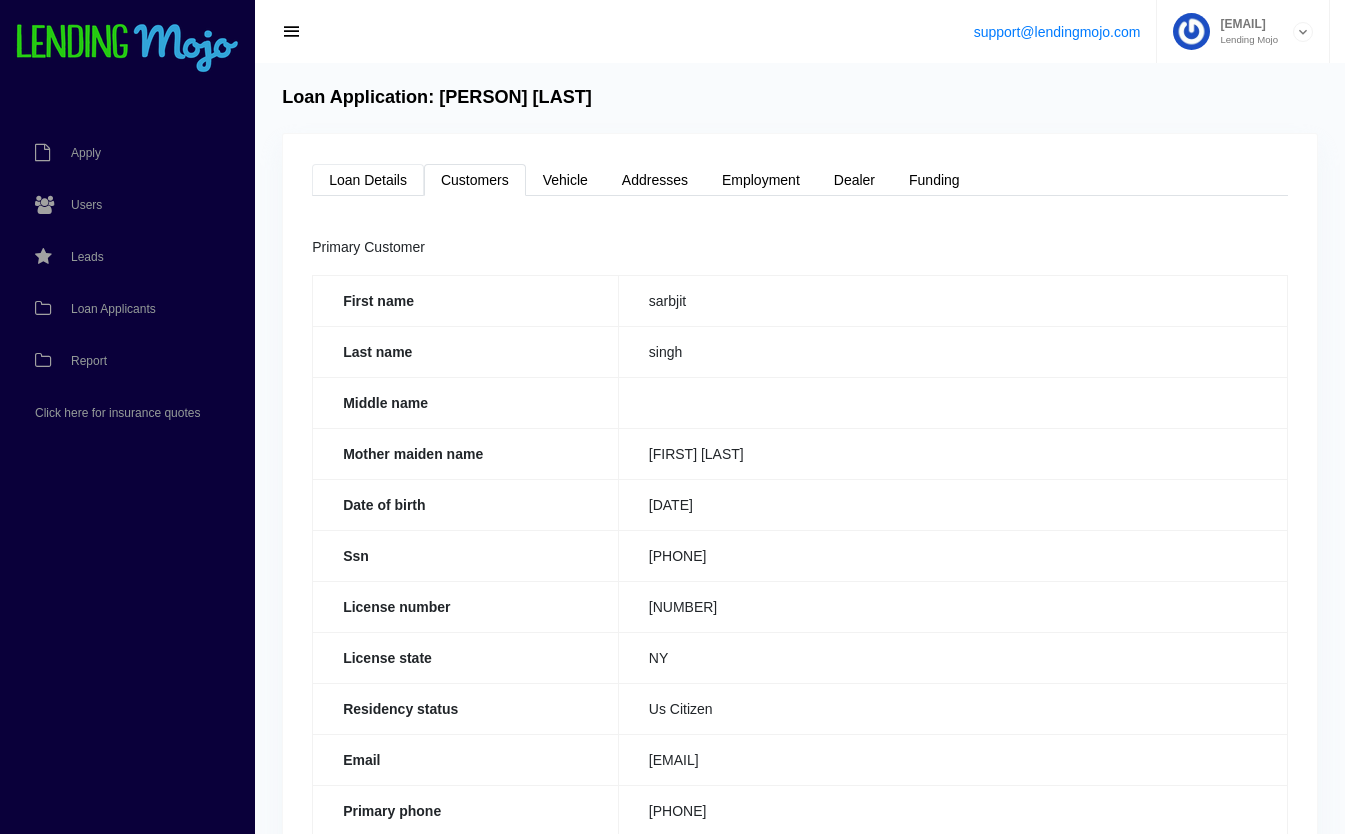 click on "Loan Details" at bounding box center [368, 180] 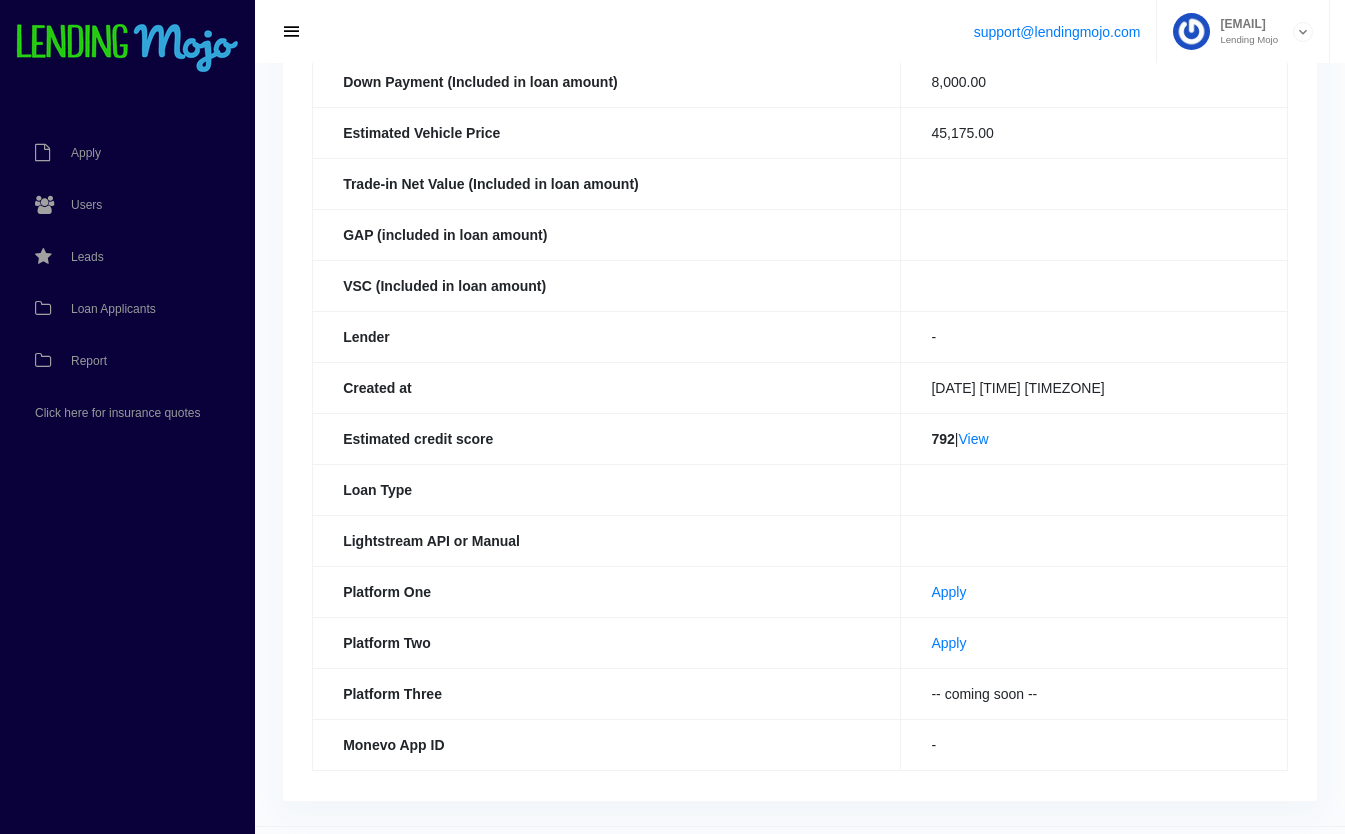 scroll, scrollTop: 436, scrollLeft: 0, axis: vertical 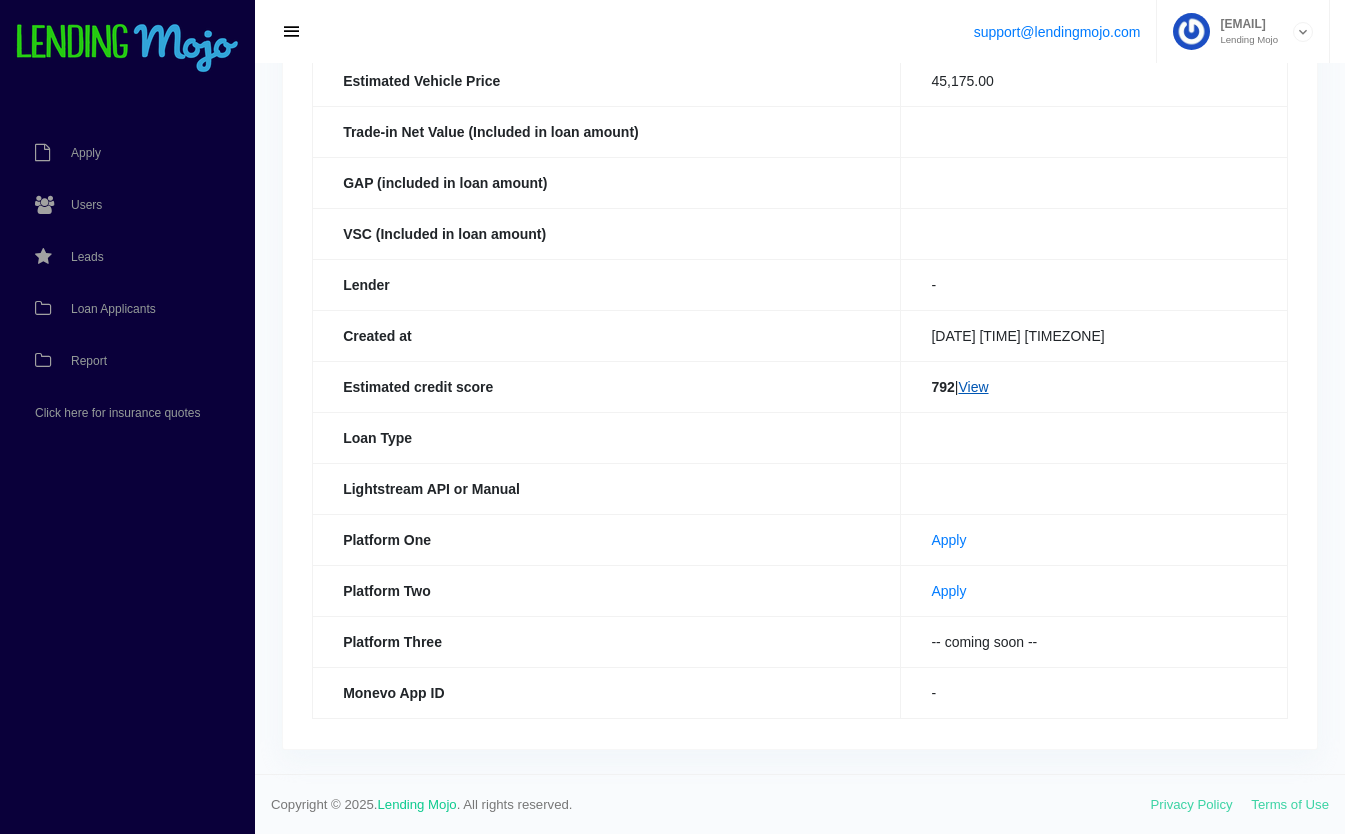 click on "View" at bounding box center [973, 387] 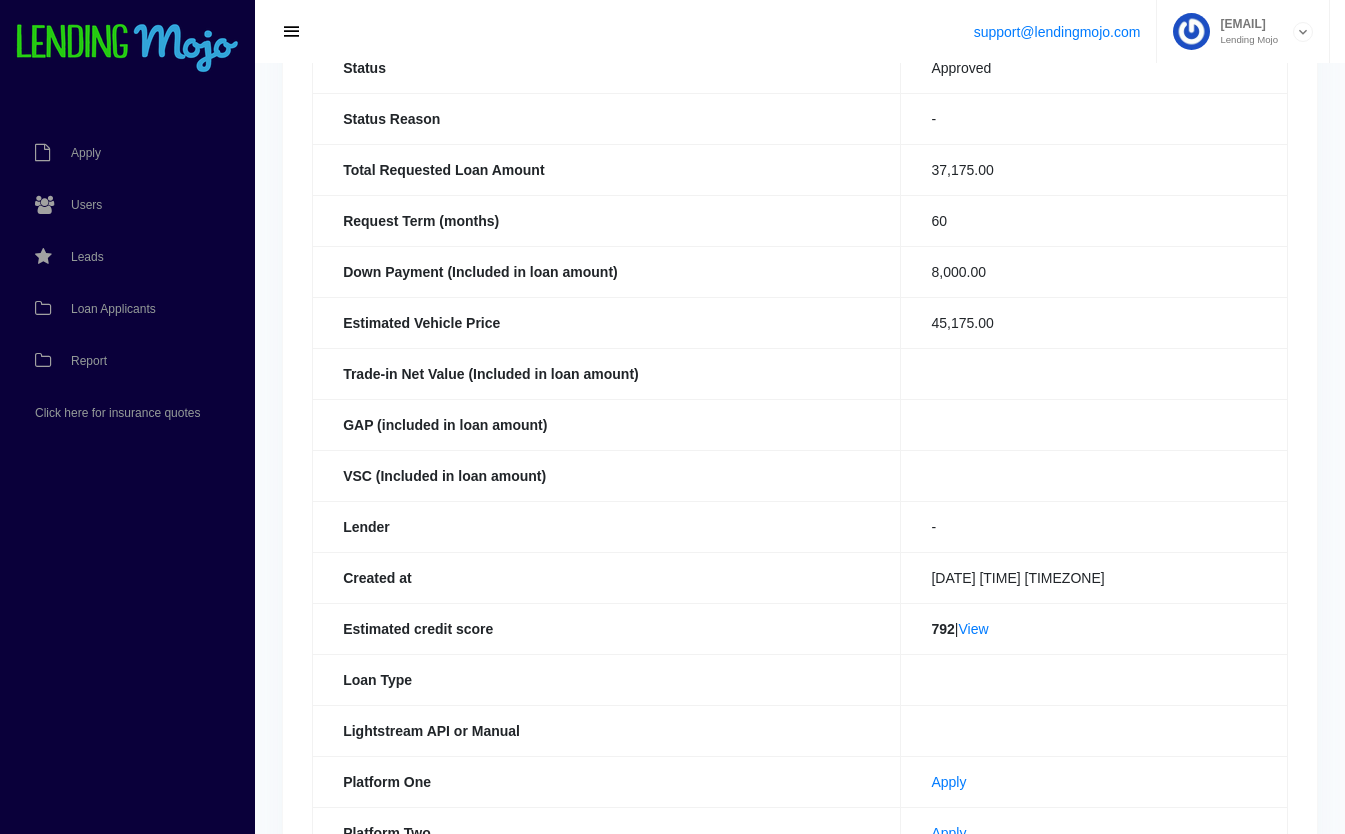 scroll, scrollTop: 0, scrollLeft: 0, axis: both 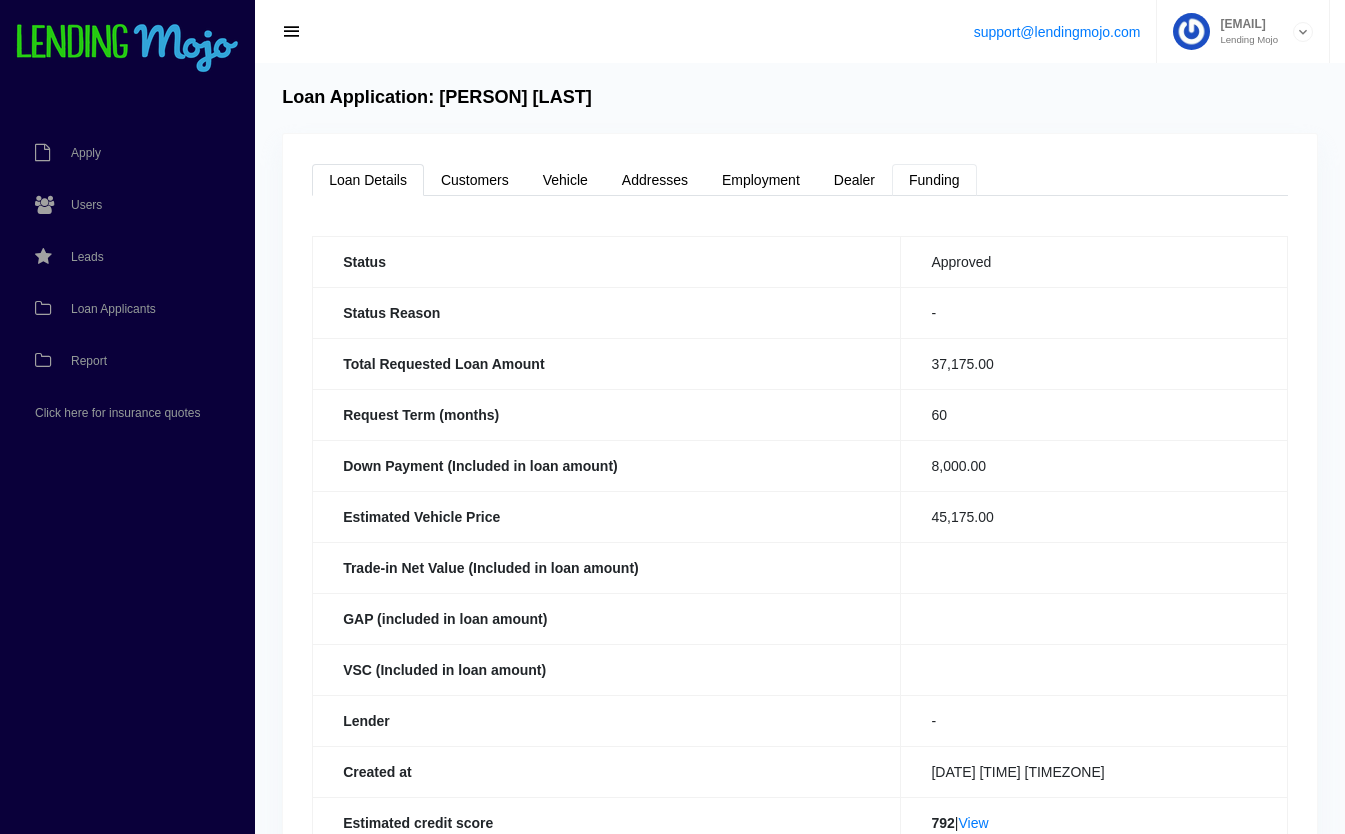 click on "Funding" at bounding box center (934, 180) 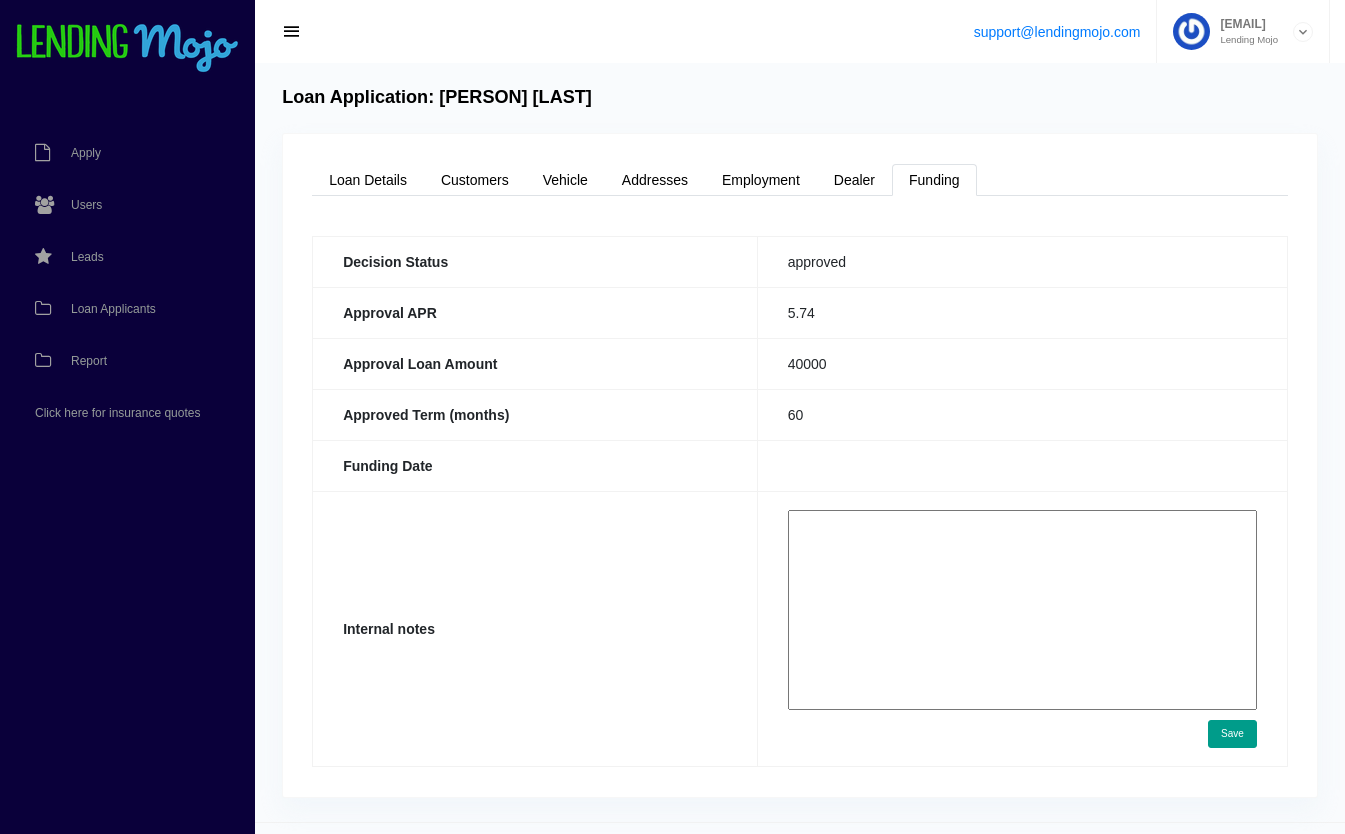 click at bounding box center (1022, 610) 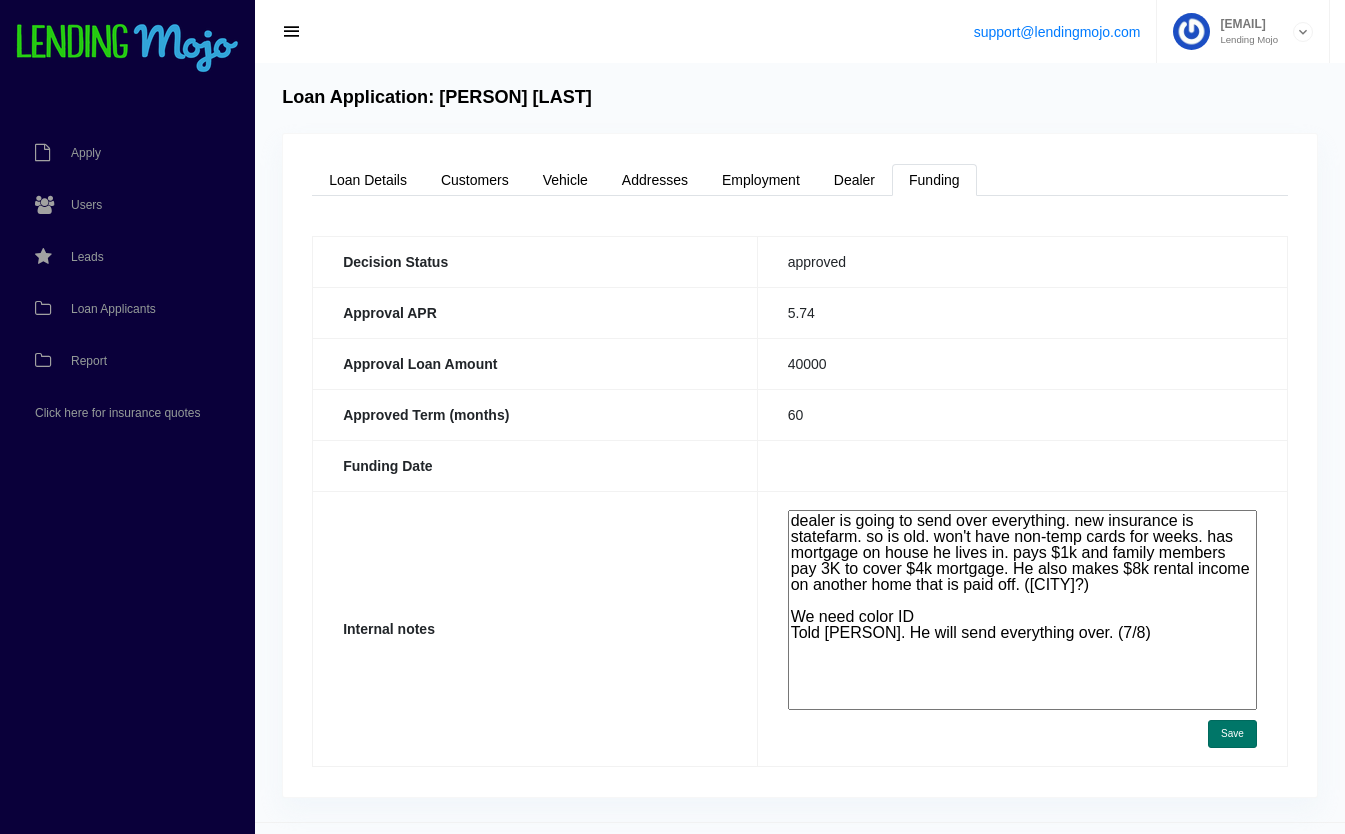 type on "dealer is going to send over everything. new insurance is statefarm. so is old. won't have non-temp cards for weeks. has mortgage on house he lives in. pays $1k and family members pay 3K to cover $4k mortgage. He also makes $8k rental income on another home that is paid off. ([CITY]?)
We need color ID
Told [PERSON]. He will send everything over. (7/8)" 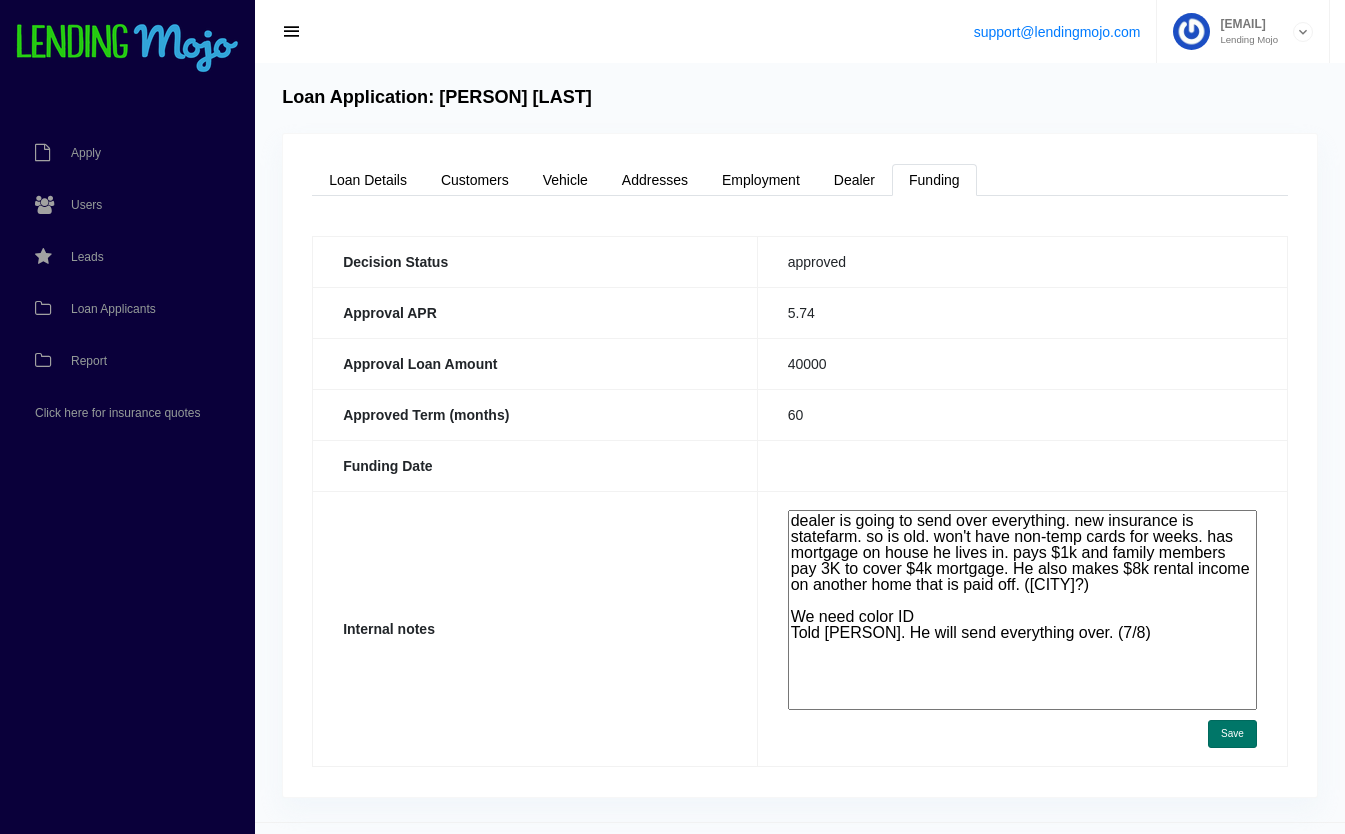 click on "Save" at bounding box center (1232, 734) 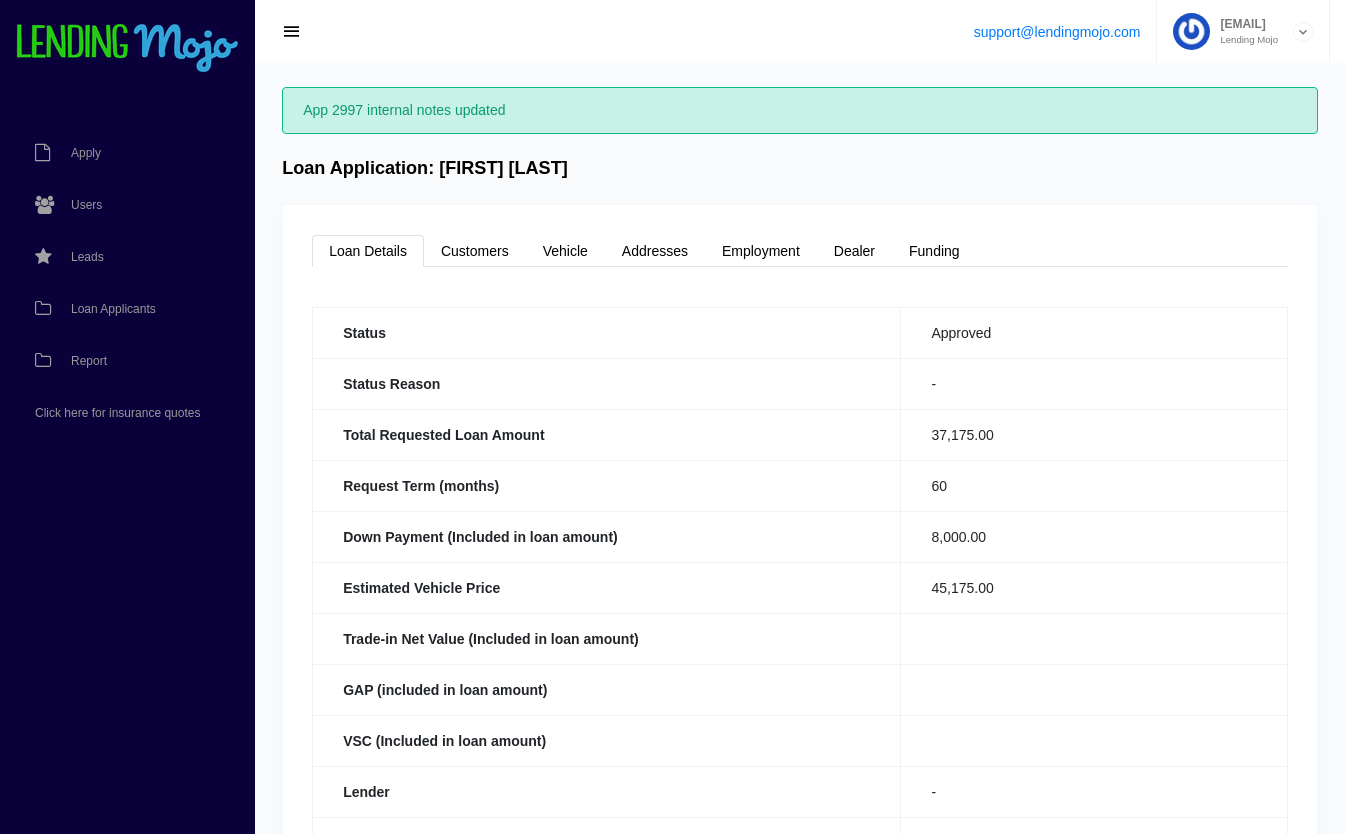 scroll, scrollTop: 0, scrollLeft: 0, axis: both 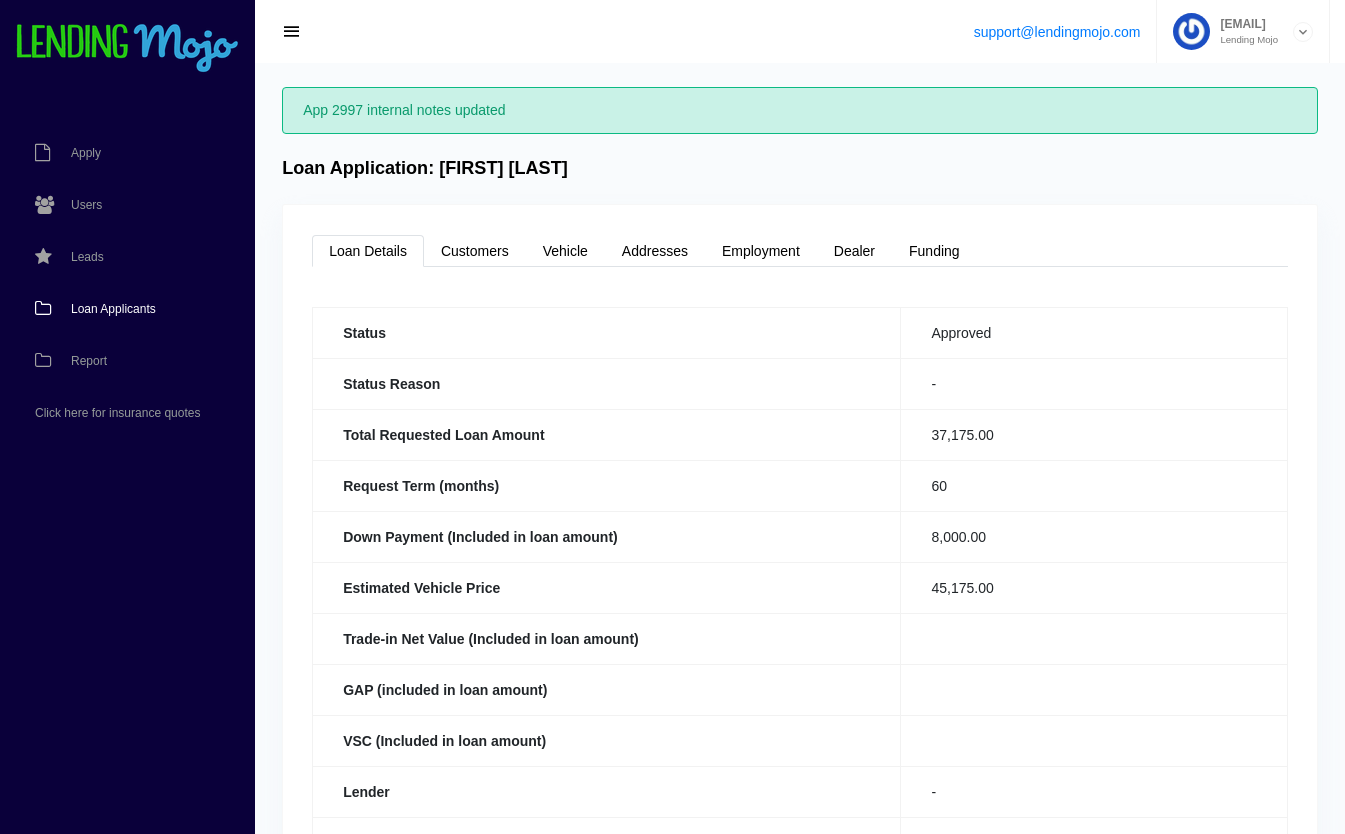 click on "Loan Applicants" at bounding box center (113, 309) 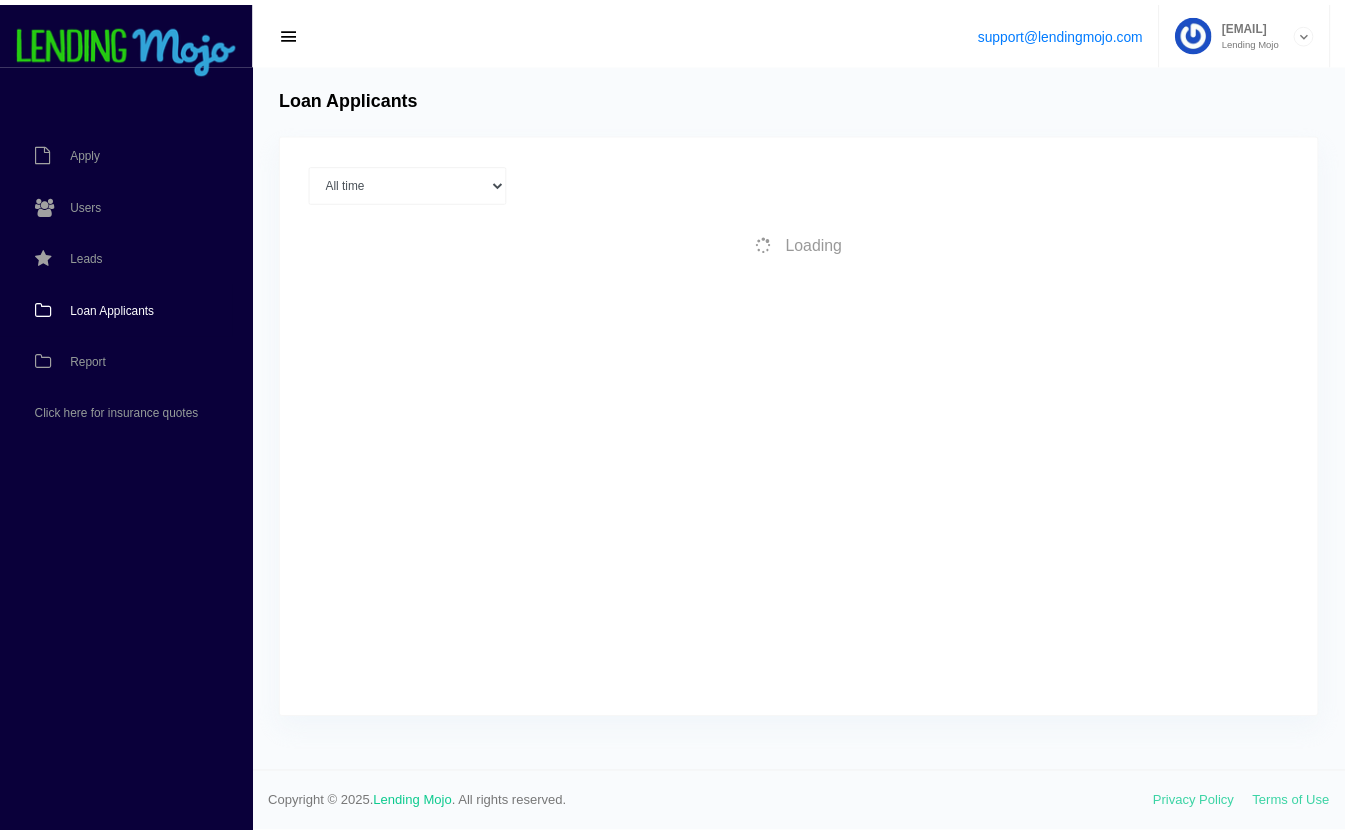 scroll, scrollTop: 0, scrollLeft: 0, axis: both 